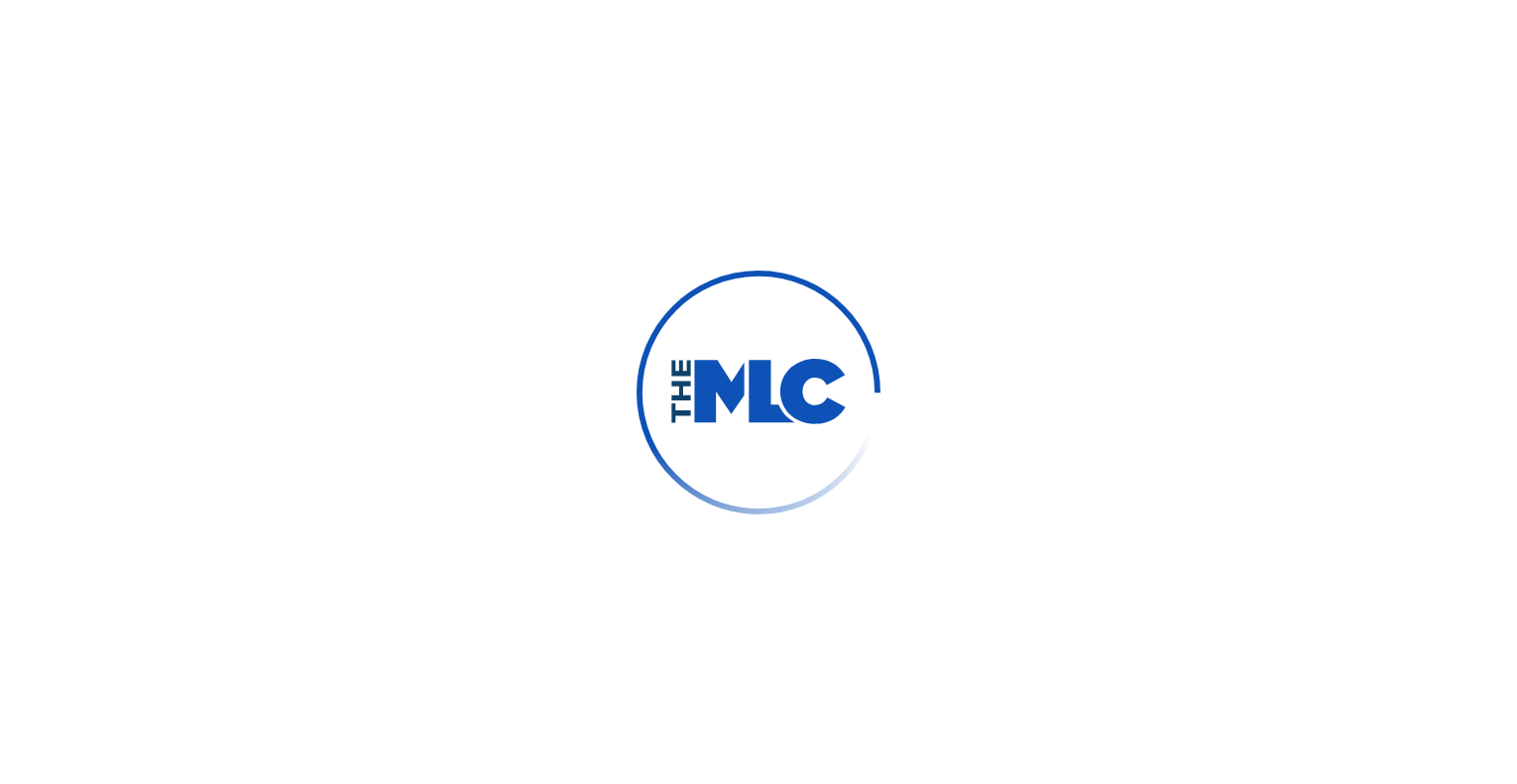 scroll, scrollTop: 0, scrollLeft: 0, axis: both 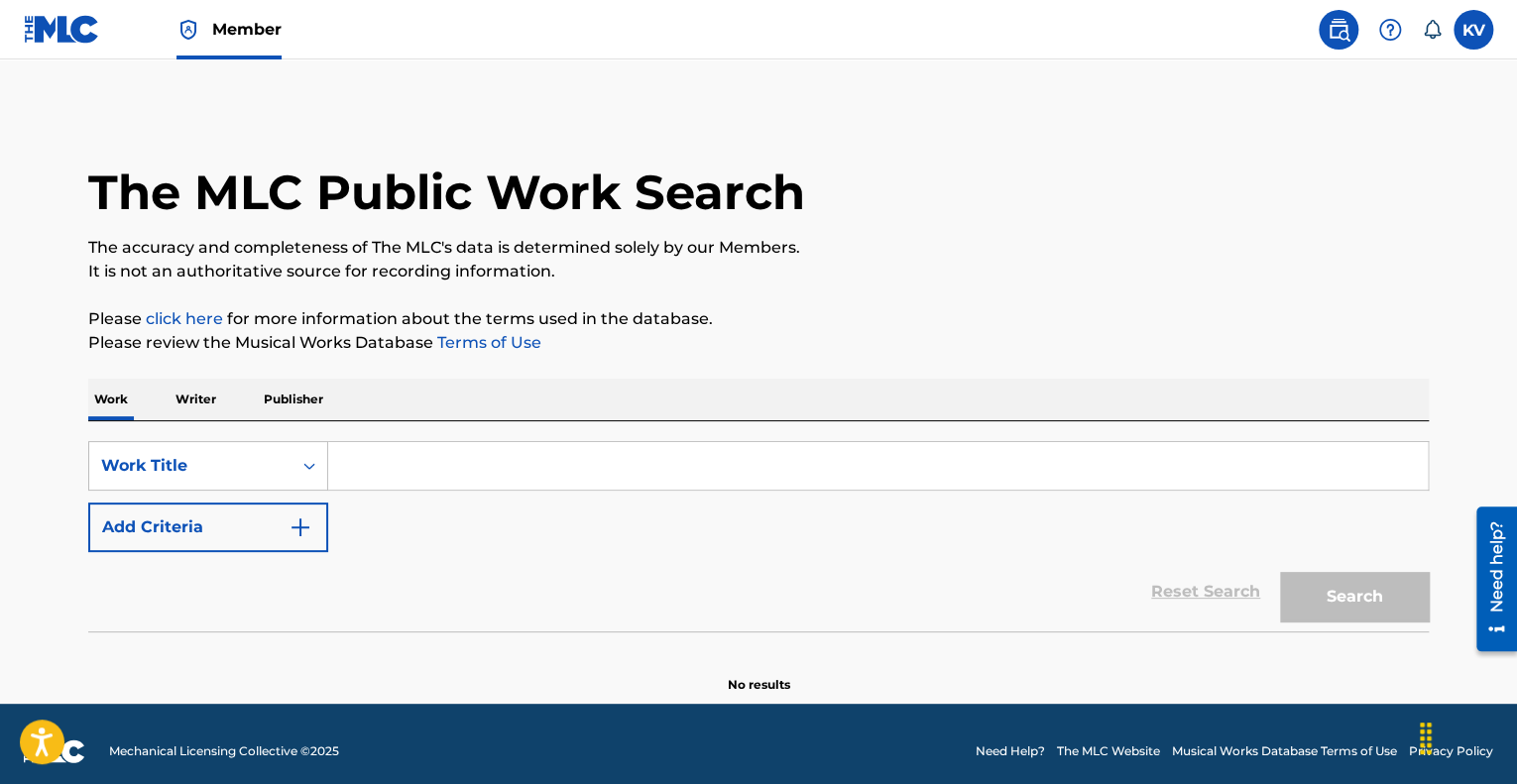 click at bounding box center (877, 466) 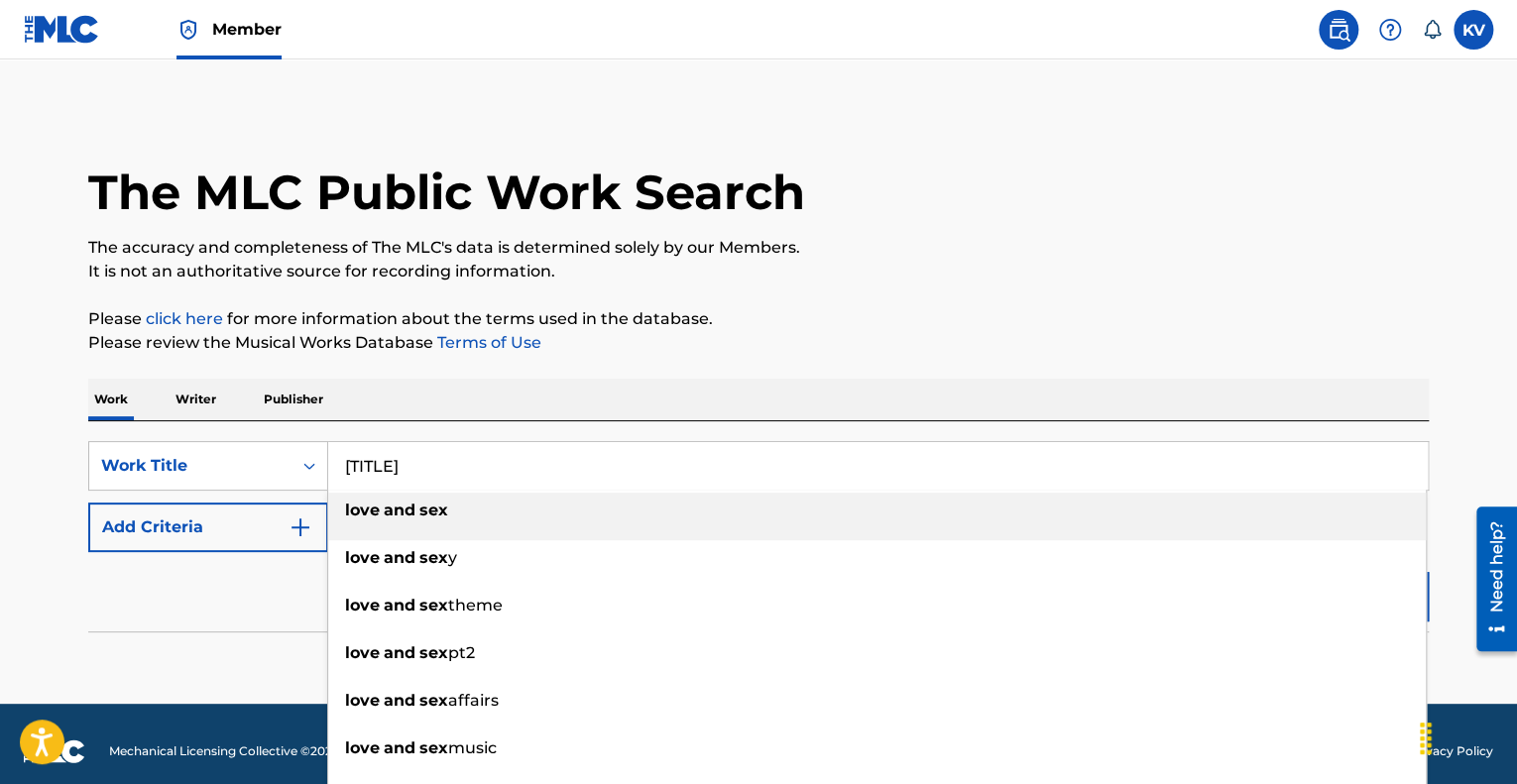 type on "[TITLE]" 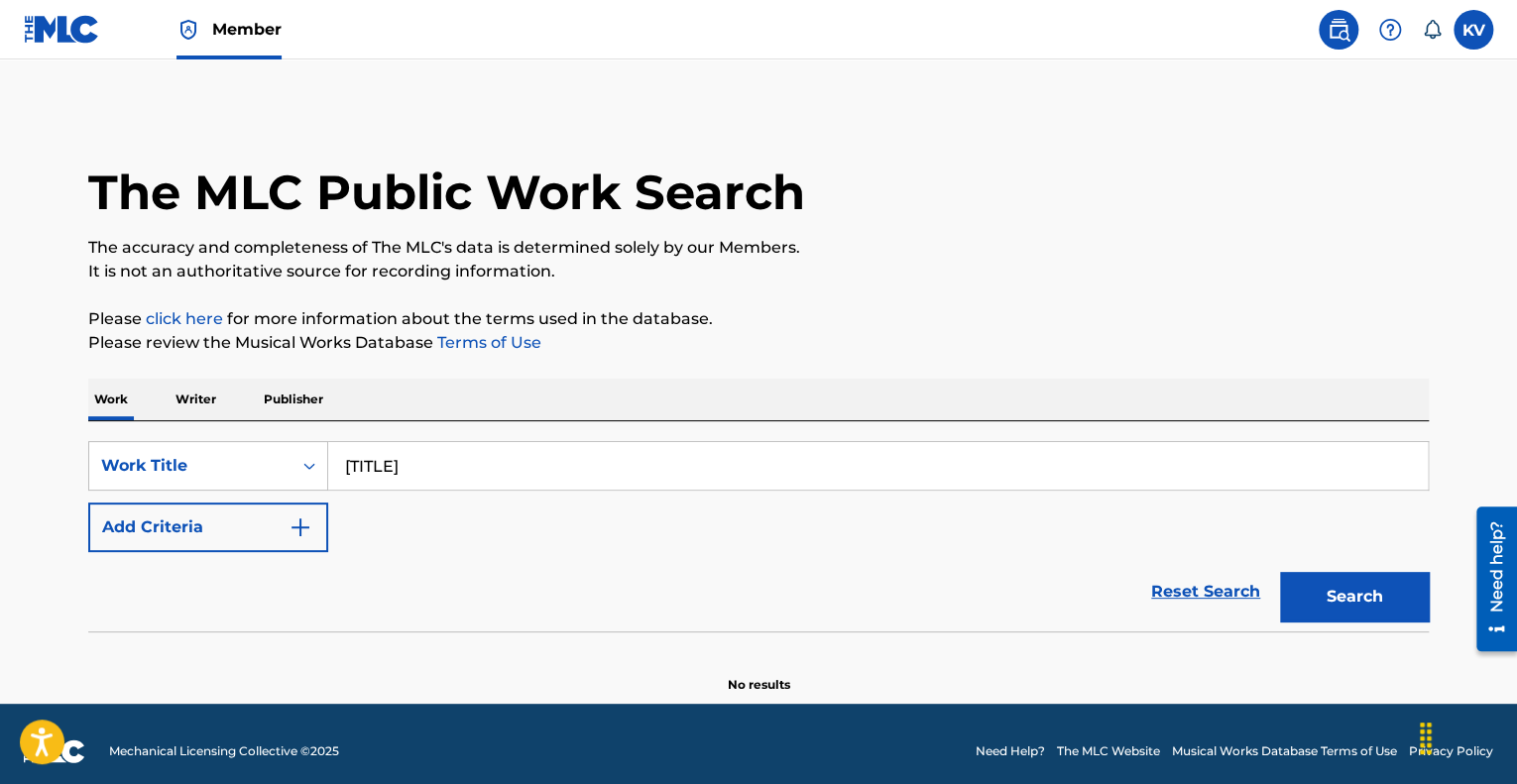 click on "Please review the Musical Works Database   Terms of Use" at bounding box center [758, 343] 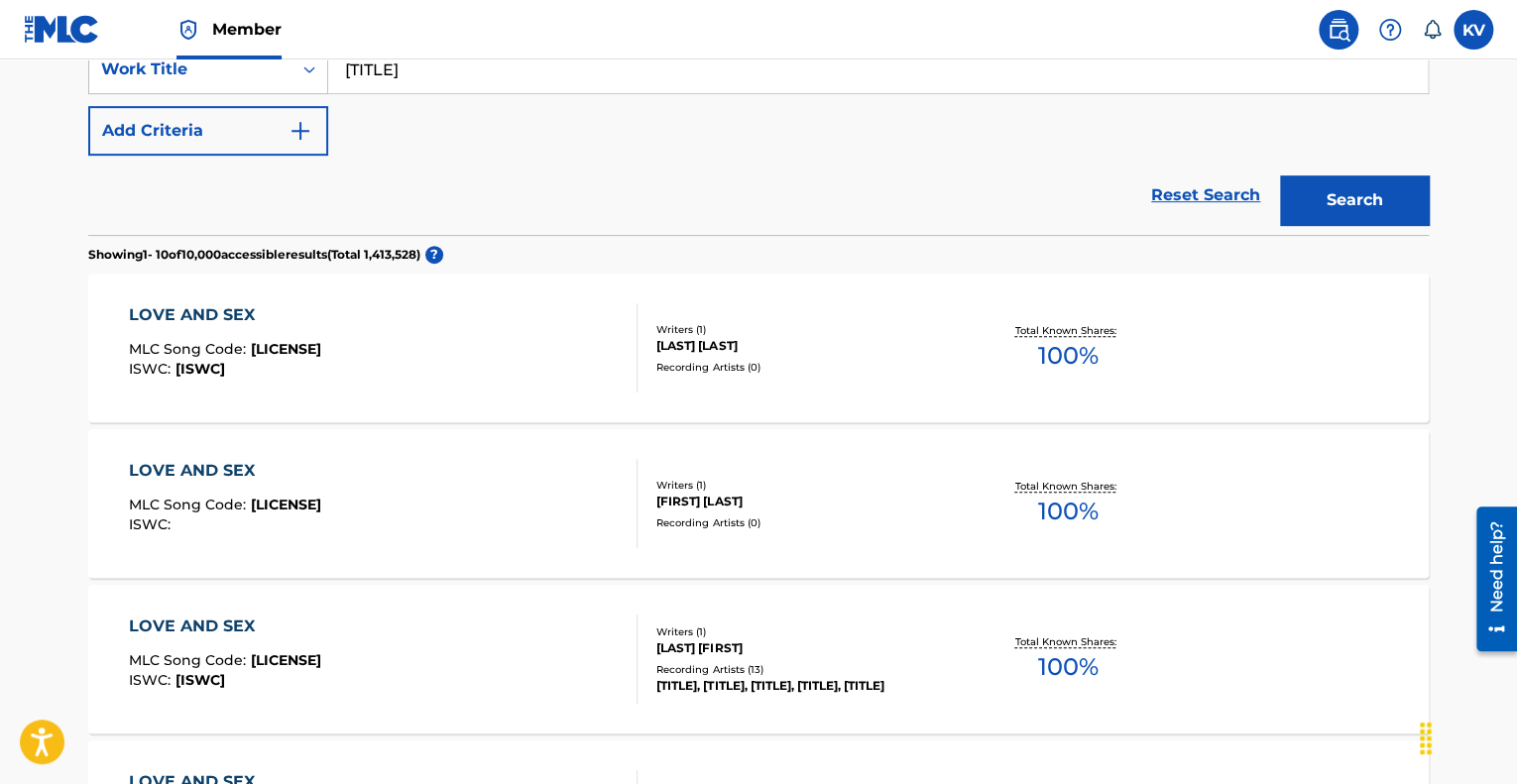 scroll, scrollTop: 396, scrollLeft: 0, axis: vertical 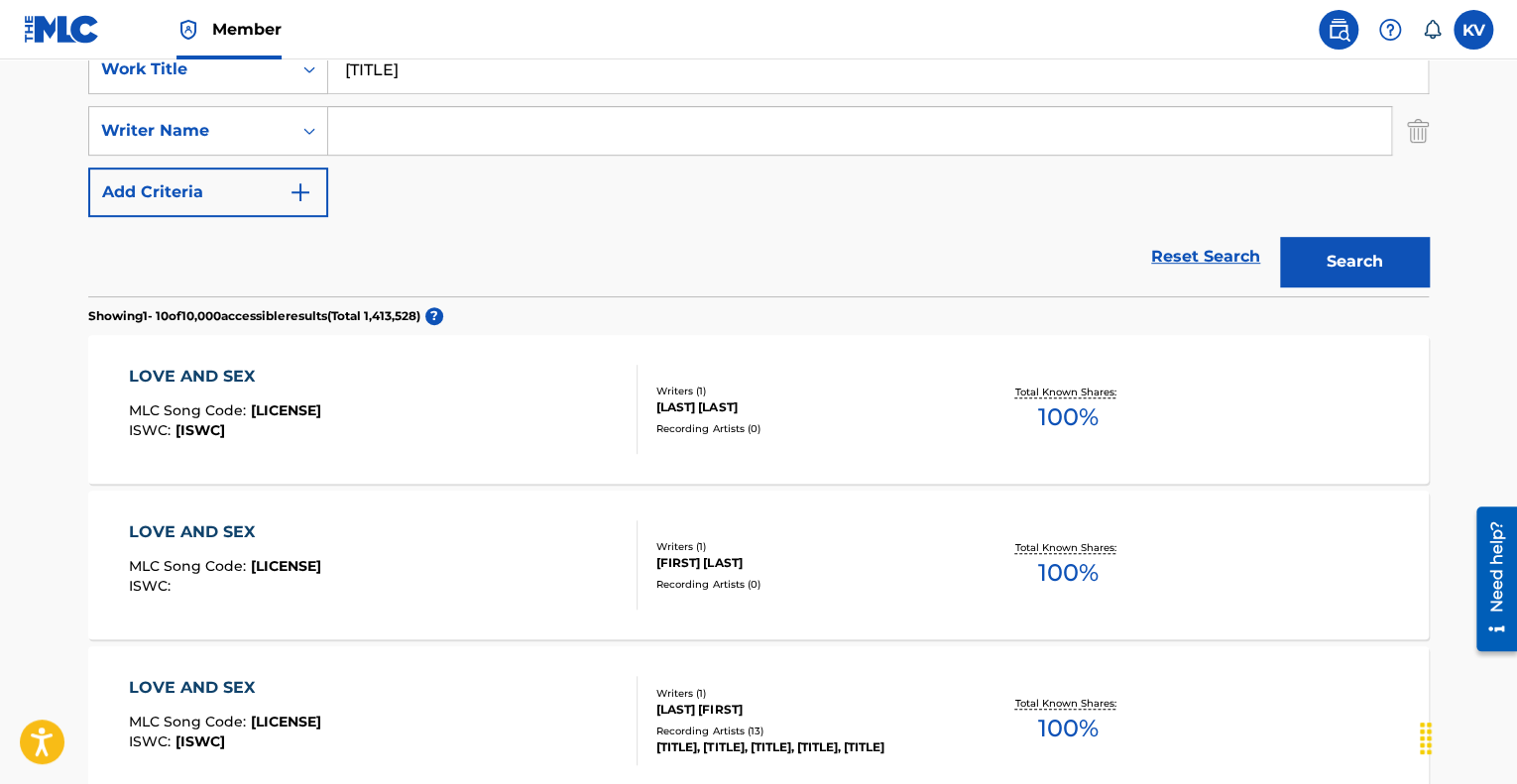 click at bounding box center (860, 131) 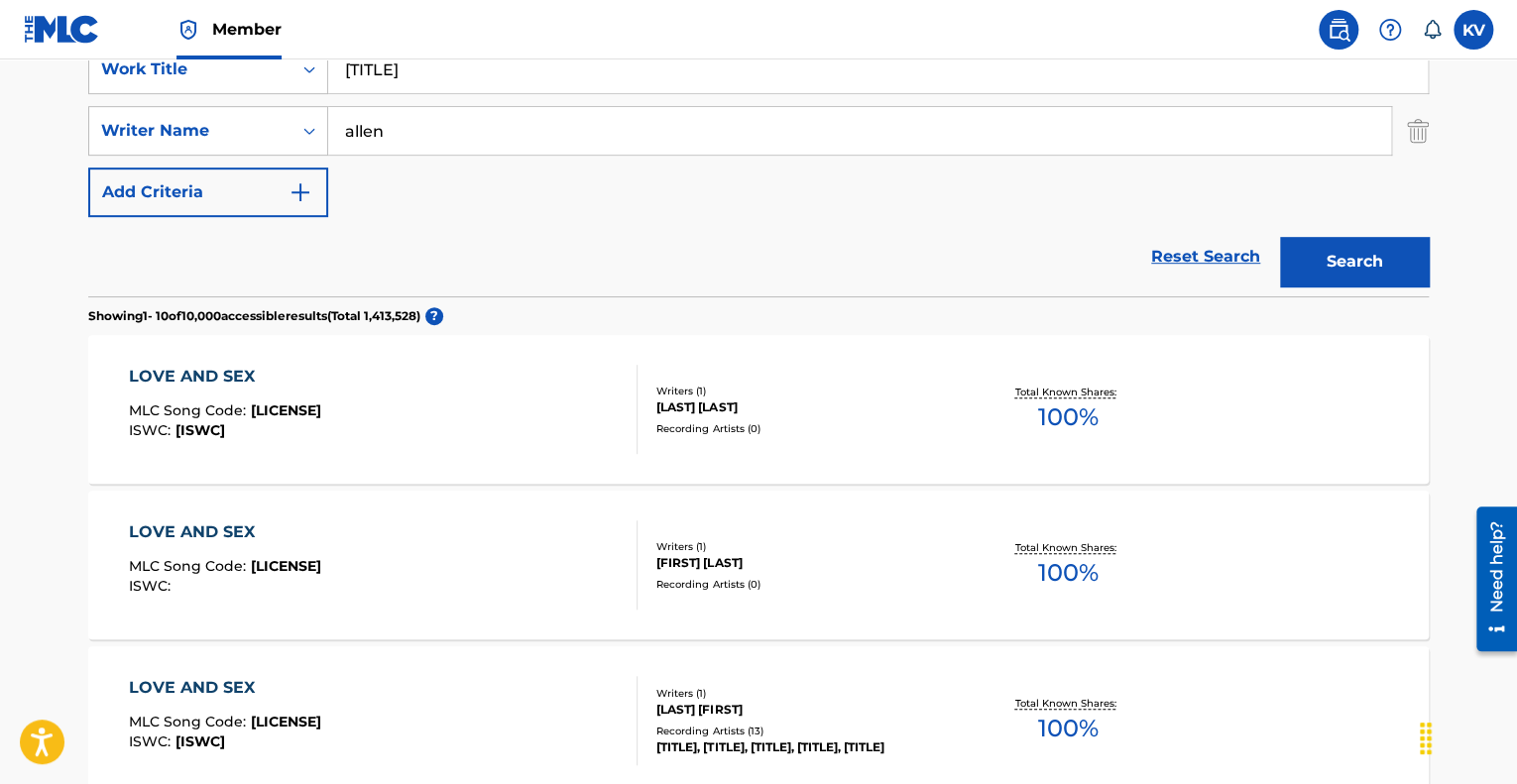 type on "allen" 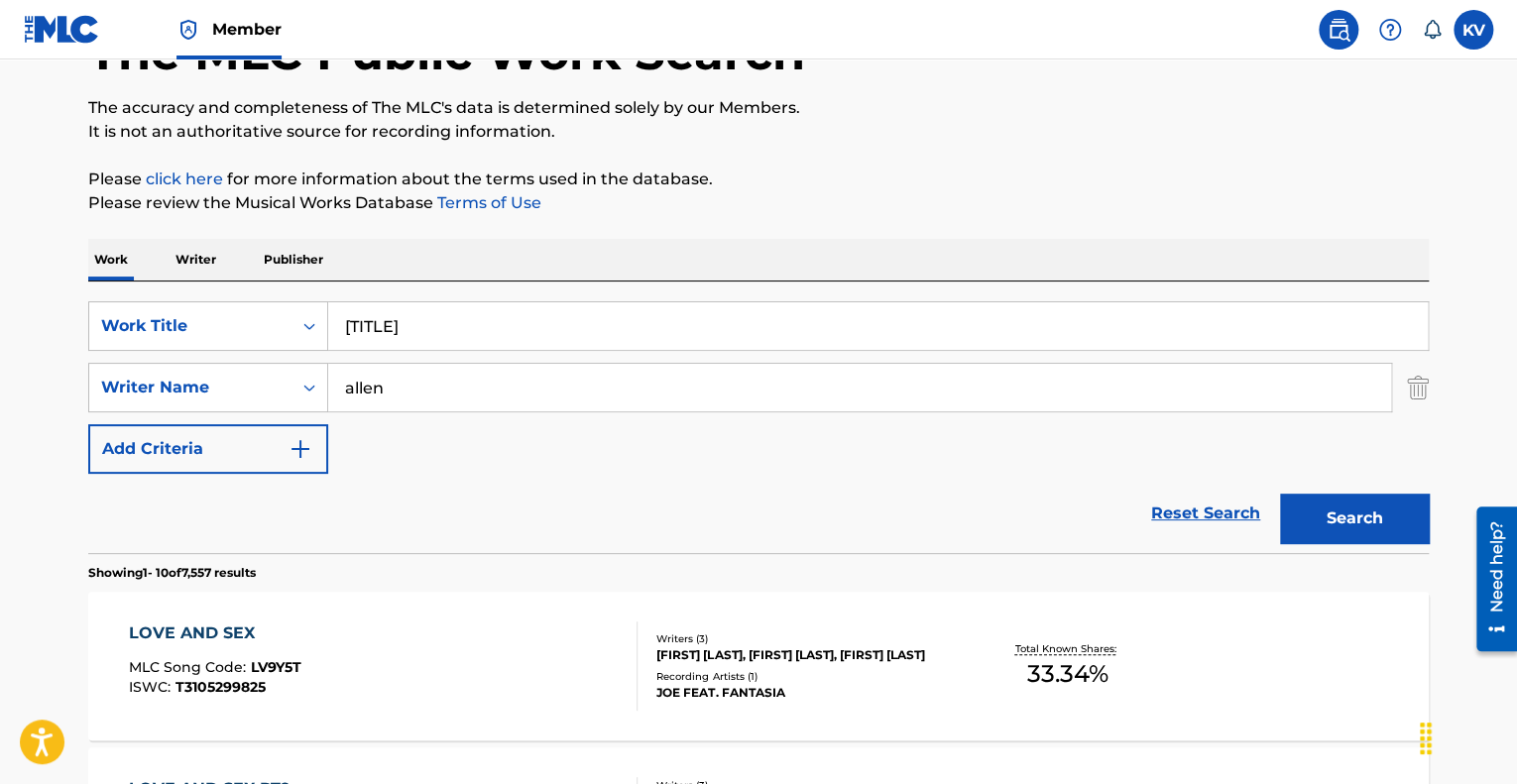 scroll, scrollTop: 396, scrollLeft: 0, axis: vertical 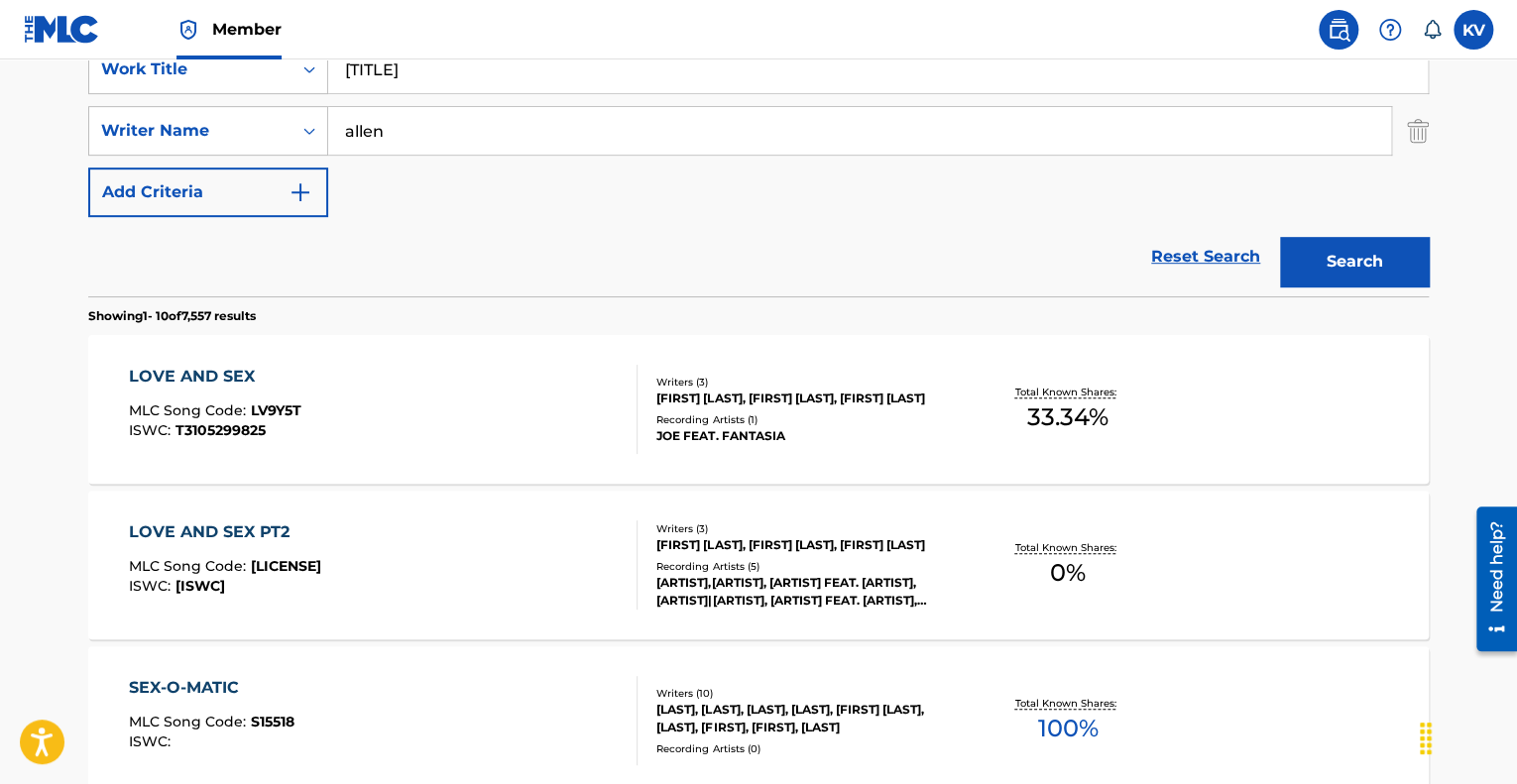 click on "LOVE AND SEX" at bounding box center (215, 377) 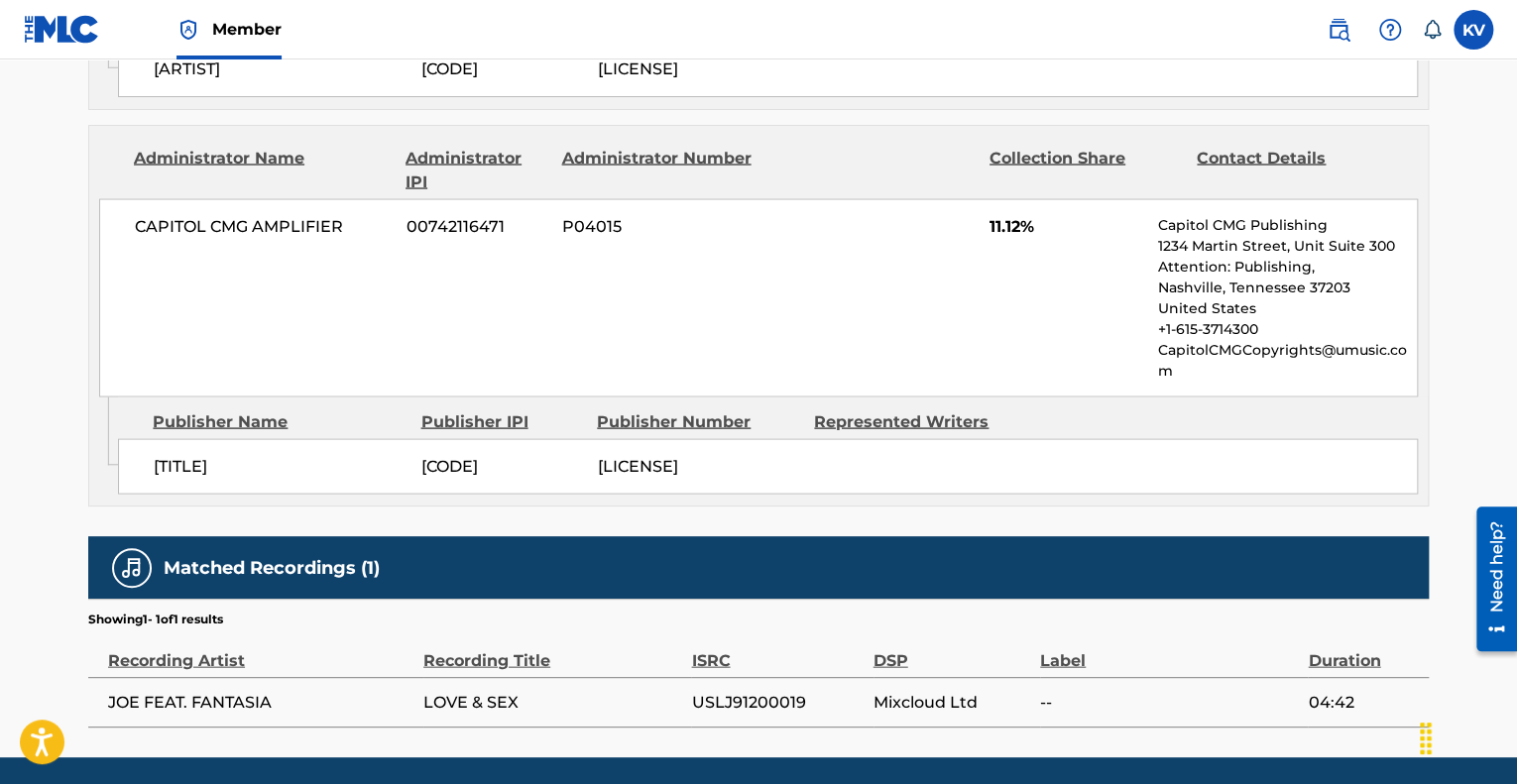 scroll, scrollTop: 1865, scrollLeft: 0, axis: vertical 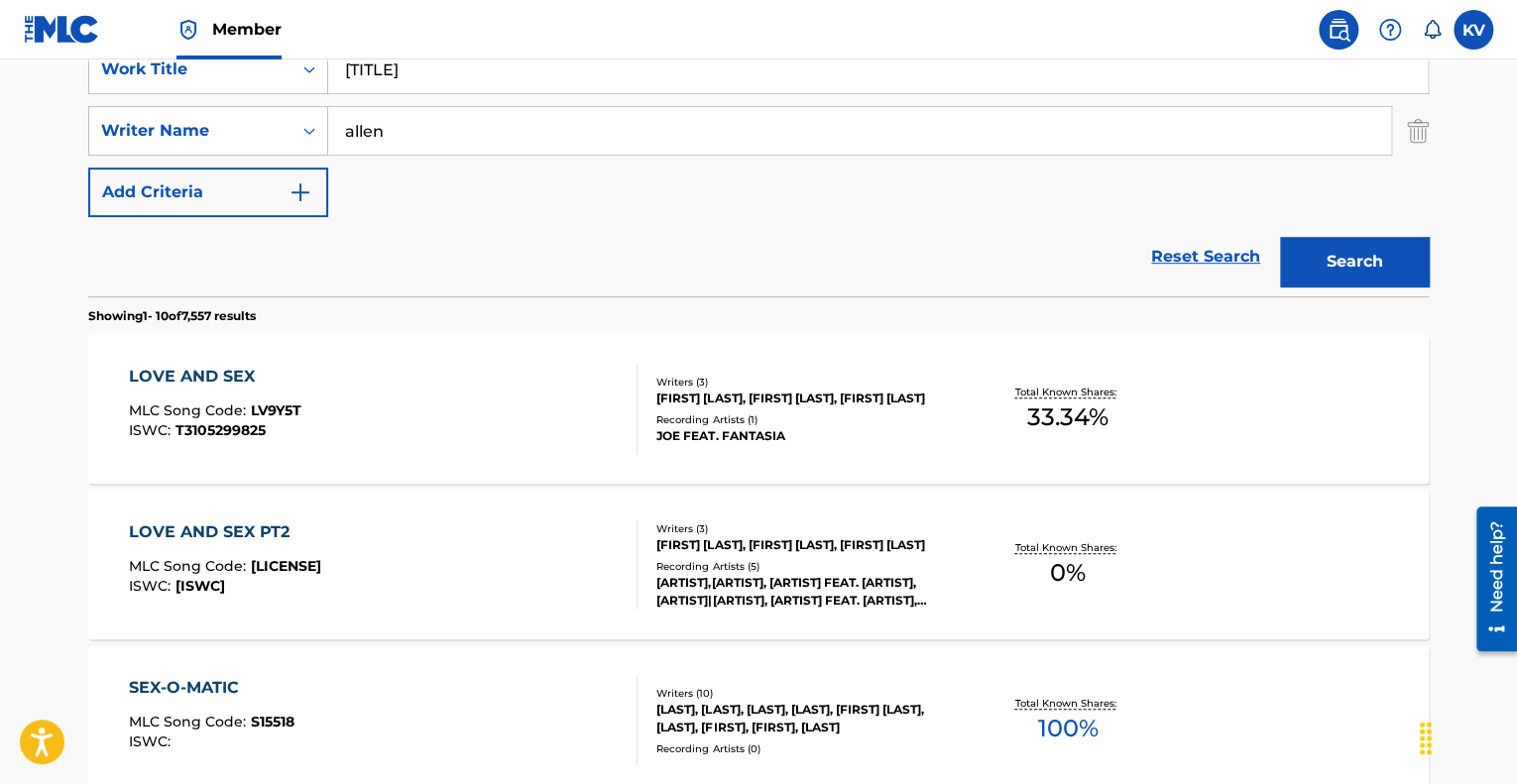 click on "LOVE AND SEX PT2" at bounding box center [225, 532] 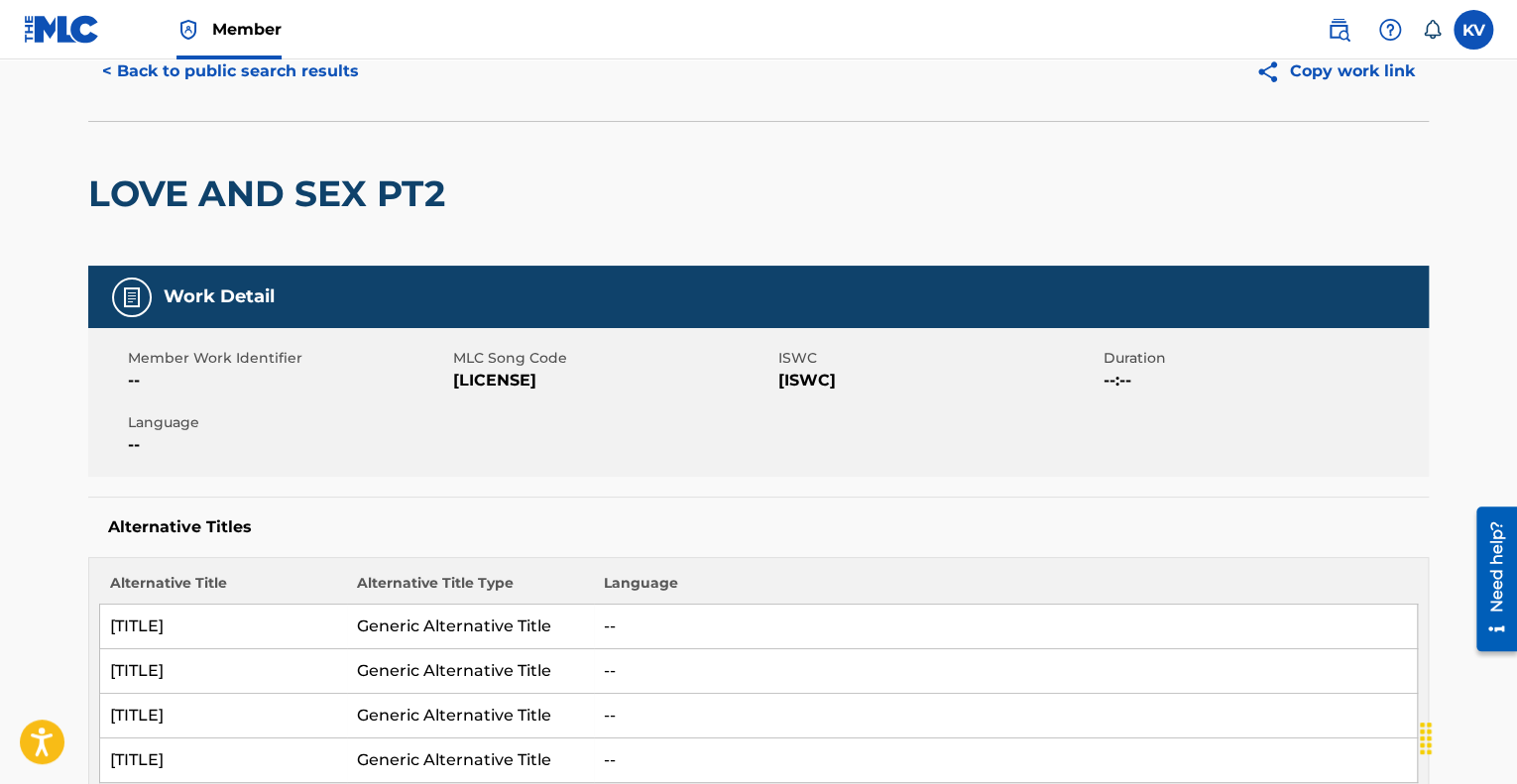 scroll, scrollTop: 86, scrollLeft: 0, axis: vertical 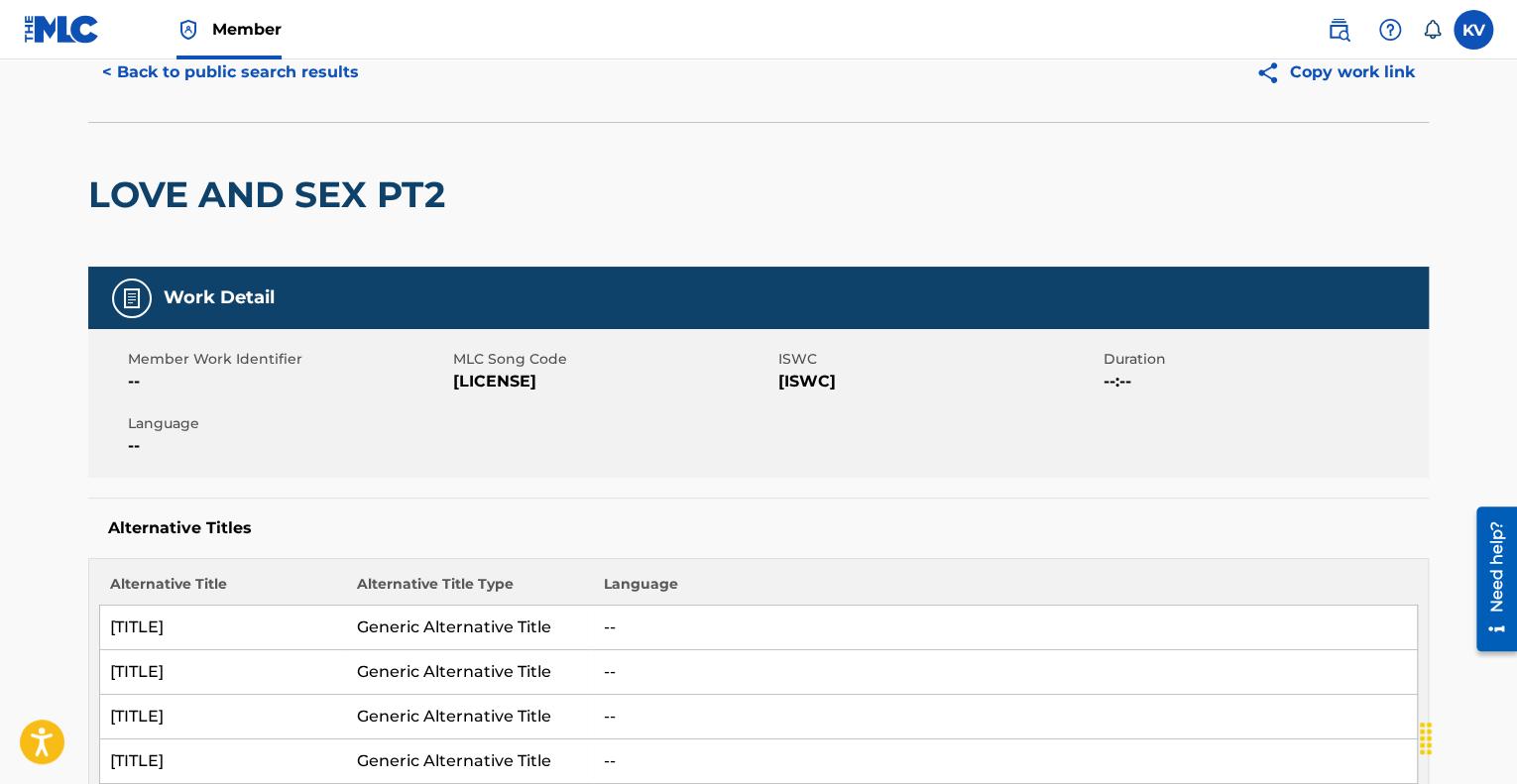 click on "Copy work link [TITLE]     Work Detail   Member Work Identifier -- MLC Song Code [LICENSE] ISWC [ISWC] Duration --:-- Language -- Alternative Titles Alternative Title Alternative Title Type Language [TITLE] Generic Alternative Title -- [TITLE] Generic Alternative Title -- [TITLE] Generic Alternative Title -- [TITLE] Generic Alternative Title -- Writers   (3) Writer Name Writer IPI Writer Role [FIRST] [LAST] [IPI] Composer/Author [FIRST] [LAST] -- Composer/Author [FIRST] [LAST] [IPI] Composer/Author Publishers   (0) Total shares:  0 % No publishers listed Matched Recordings   (5) Showing  1  -   5  of  5   results   Recording Artist Recording Title [ISWC] [LICENSE] [LABEL] 03:46 [ARTIST],[ARTIST] [TITLE] (FEAT. [ARTIST]) [LICENSE] [LABEL] 03:45 [ARTIST] FEAT. [ARTIST] [TITLE] [LICENSE] -- 03:45 [ARTIST]|[ARTIST] [TITLE] [LICENSE]" at bounding box center (758, 861) 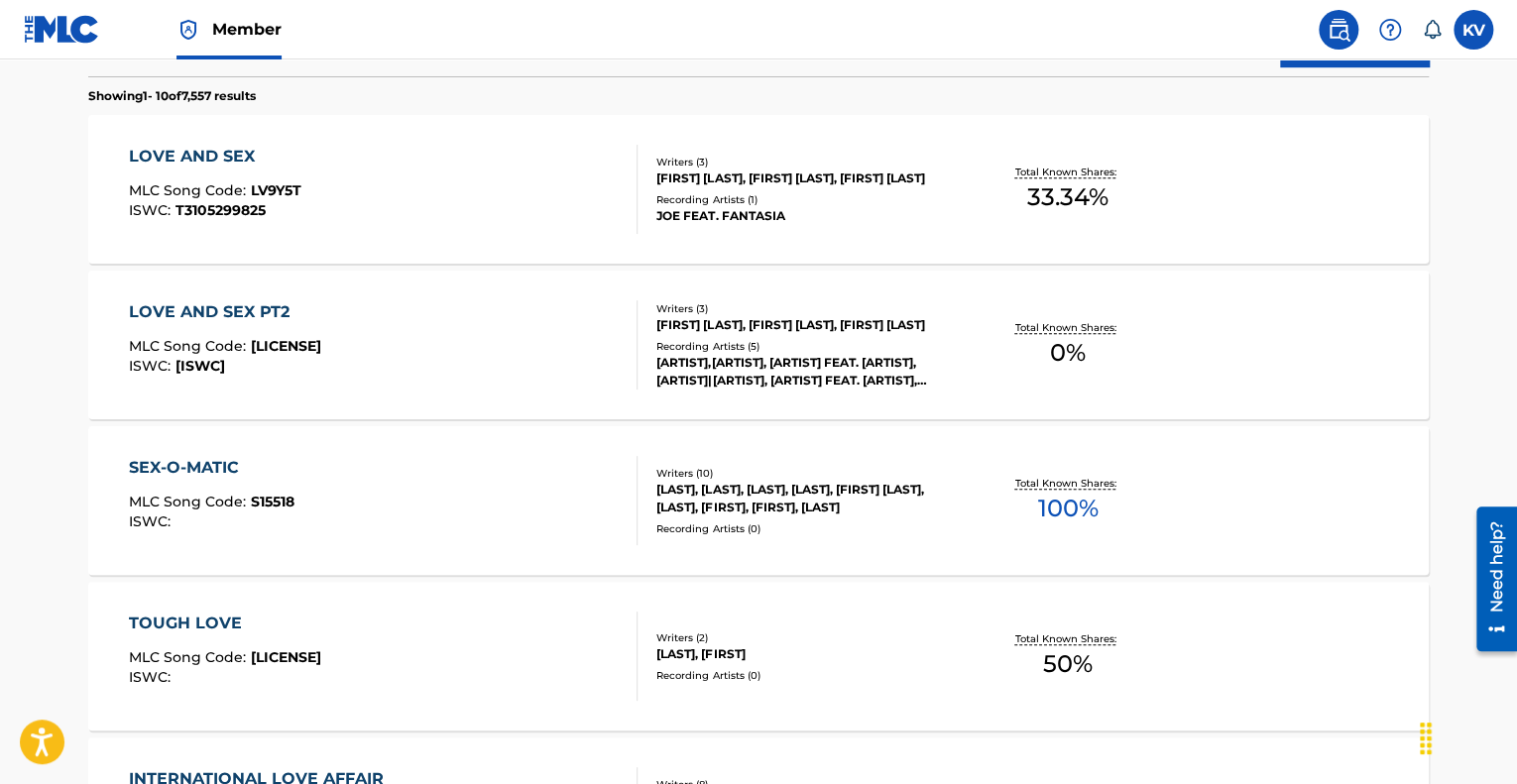 scroll, scrollTop: 611, scrollLeft: 0, axis: vertical 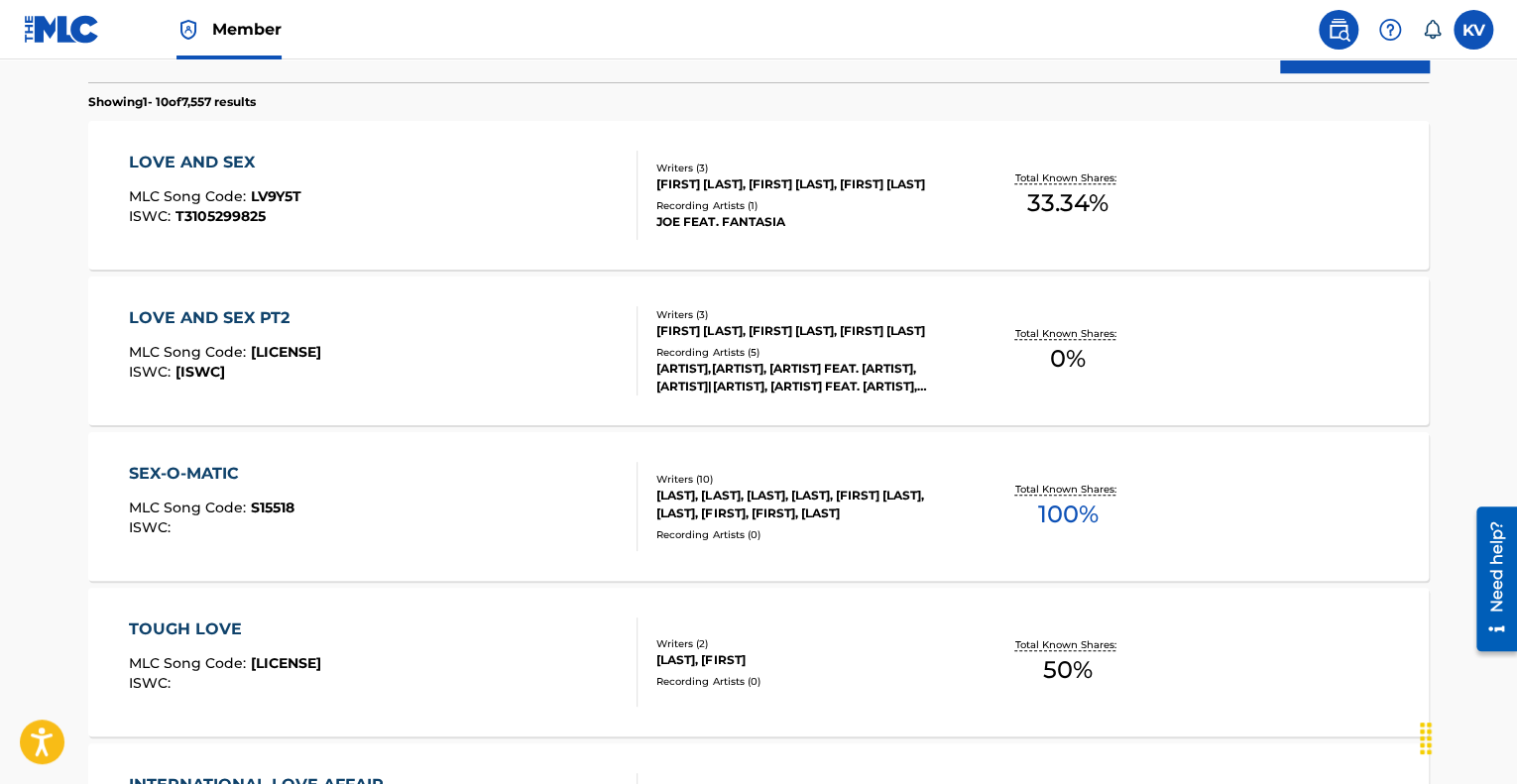 click on "LOVE AND SEX" at bounding box center (215, 163) 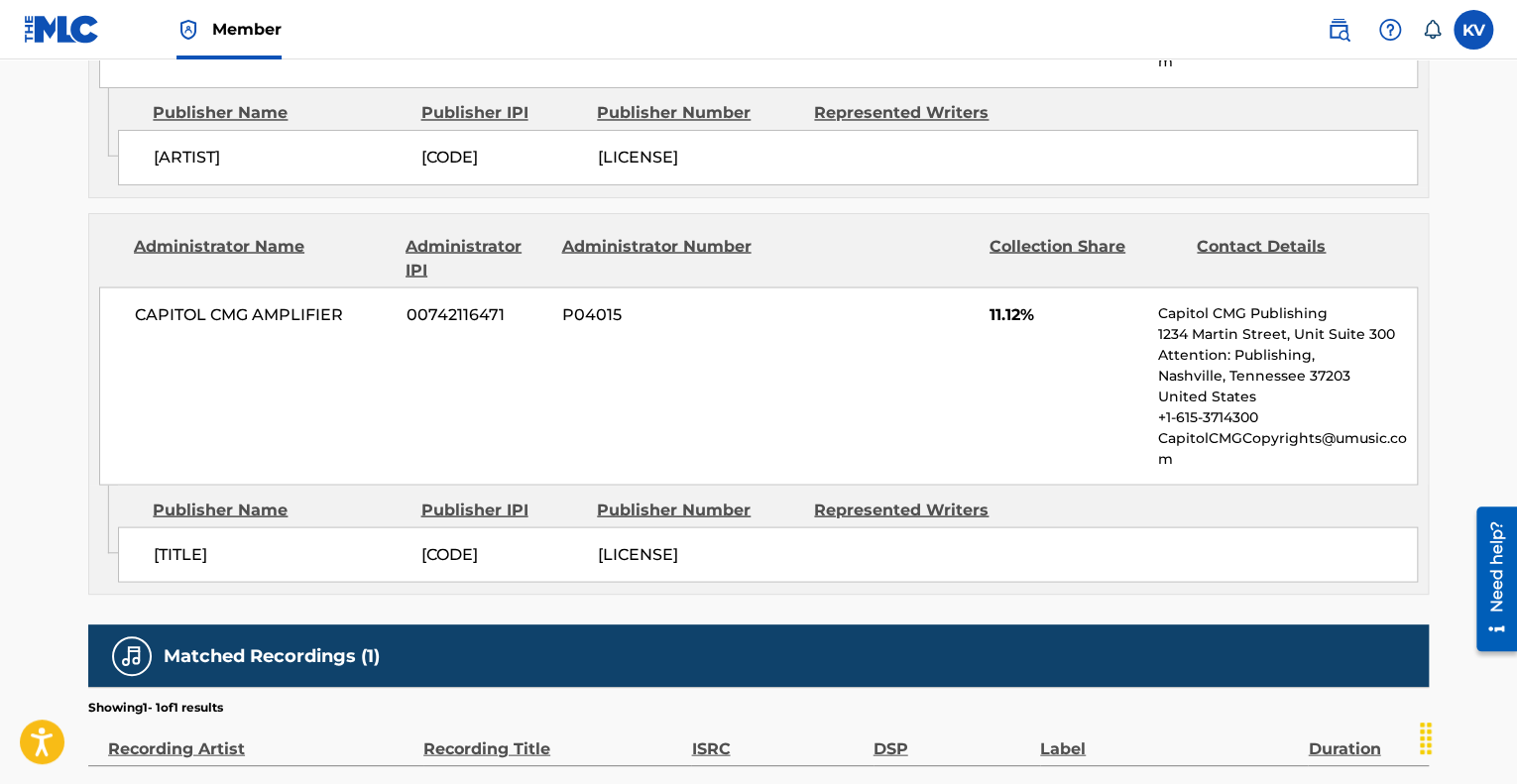 scroll, scrollTop: 1865, scrollLeft: 0, axis: vertical 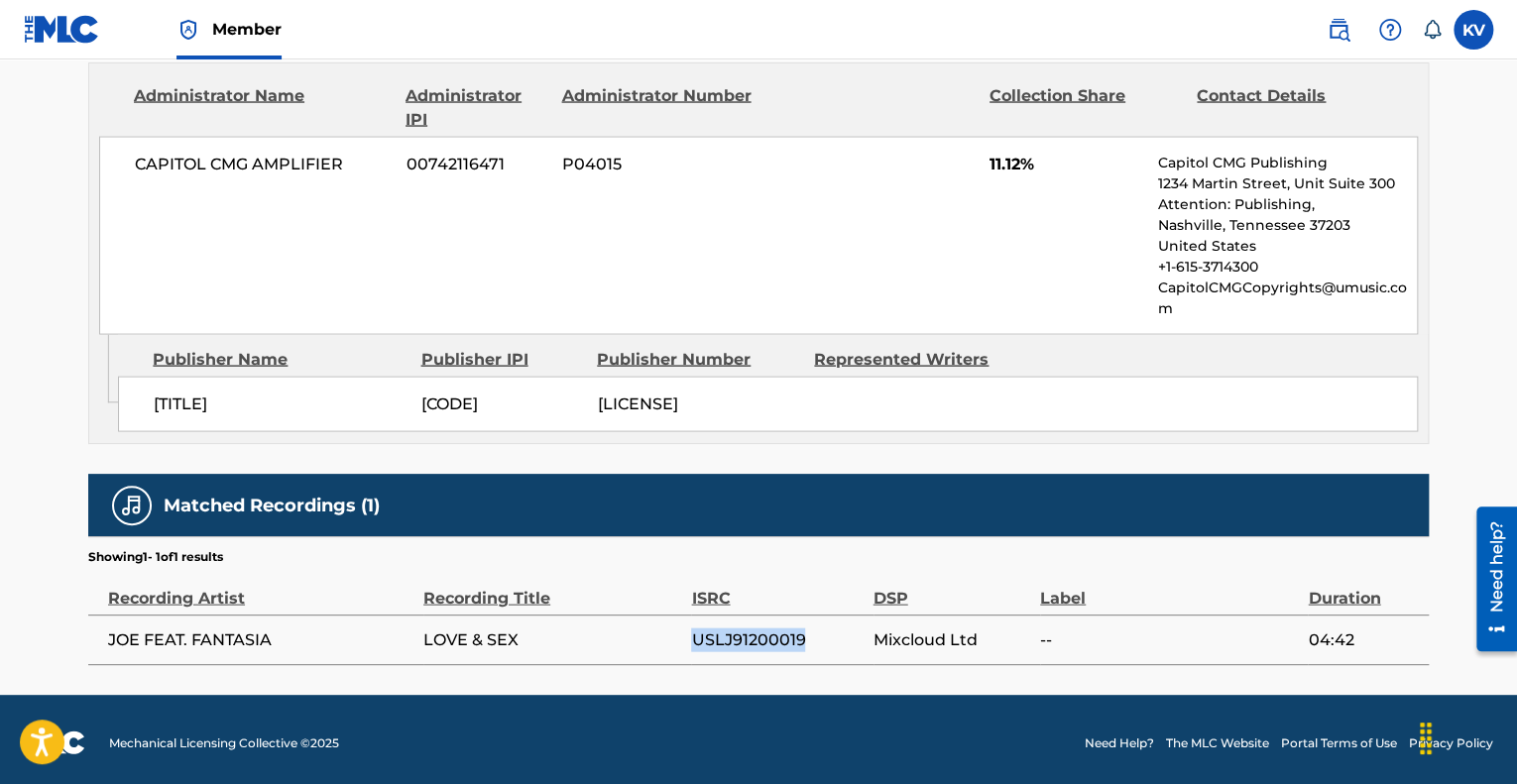 drag, startPoint x: 694, startPoint y: 633, endPoint x: 806, endPoint y: 632, distance: 112.004464 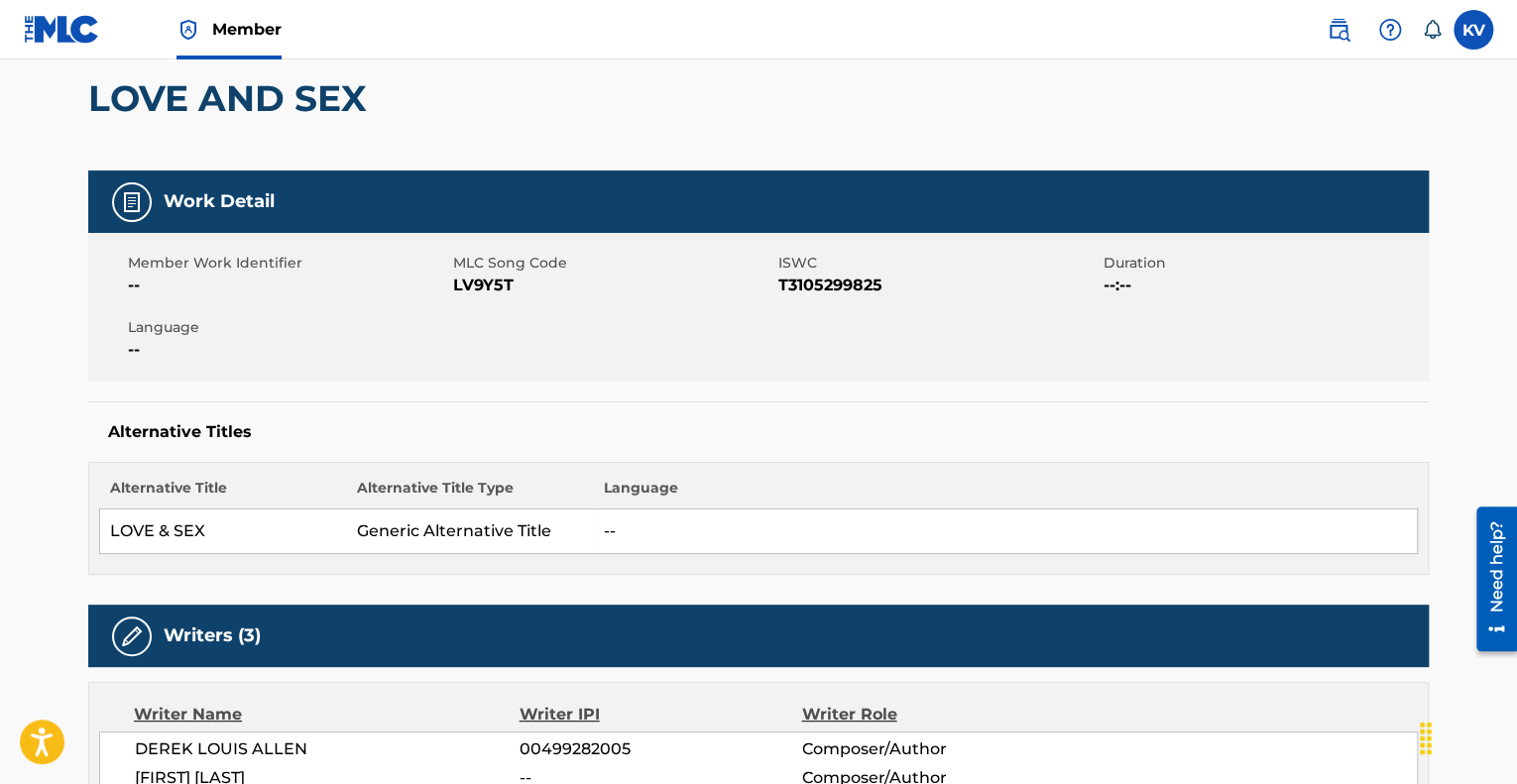 scroll, scrollTop: 0, scrollLeft: 0, axis: both 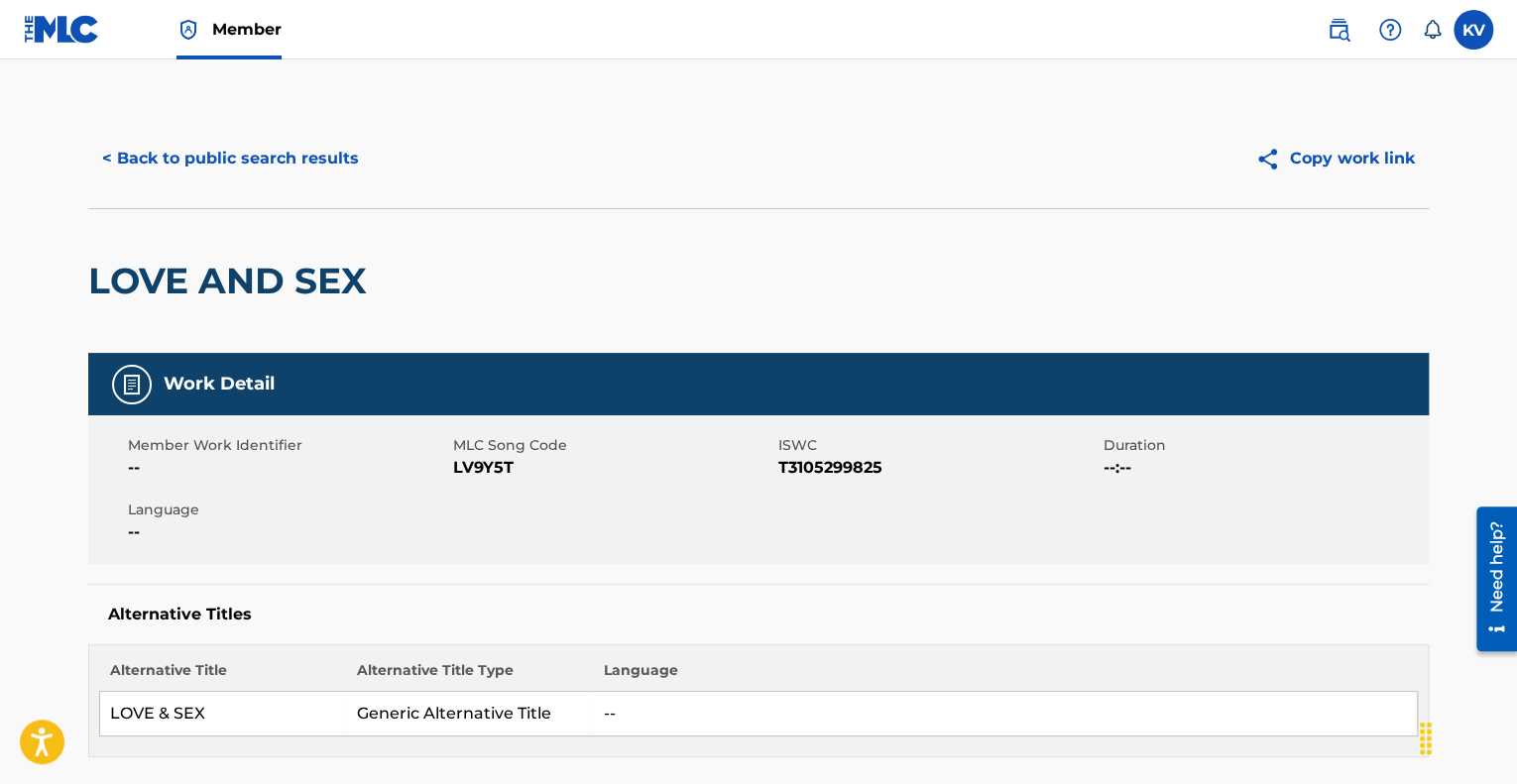 click on "< Back to public search results" at bounding box center (230, 159) 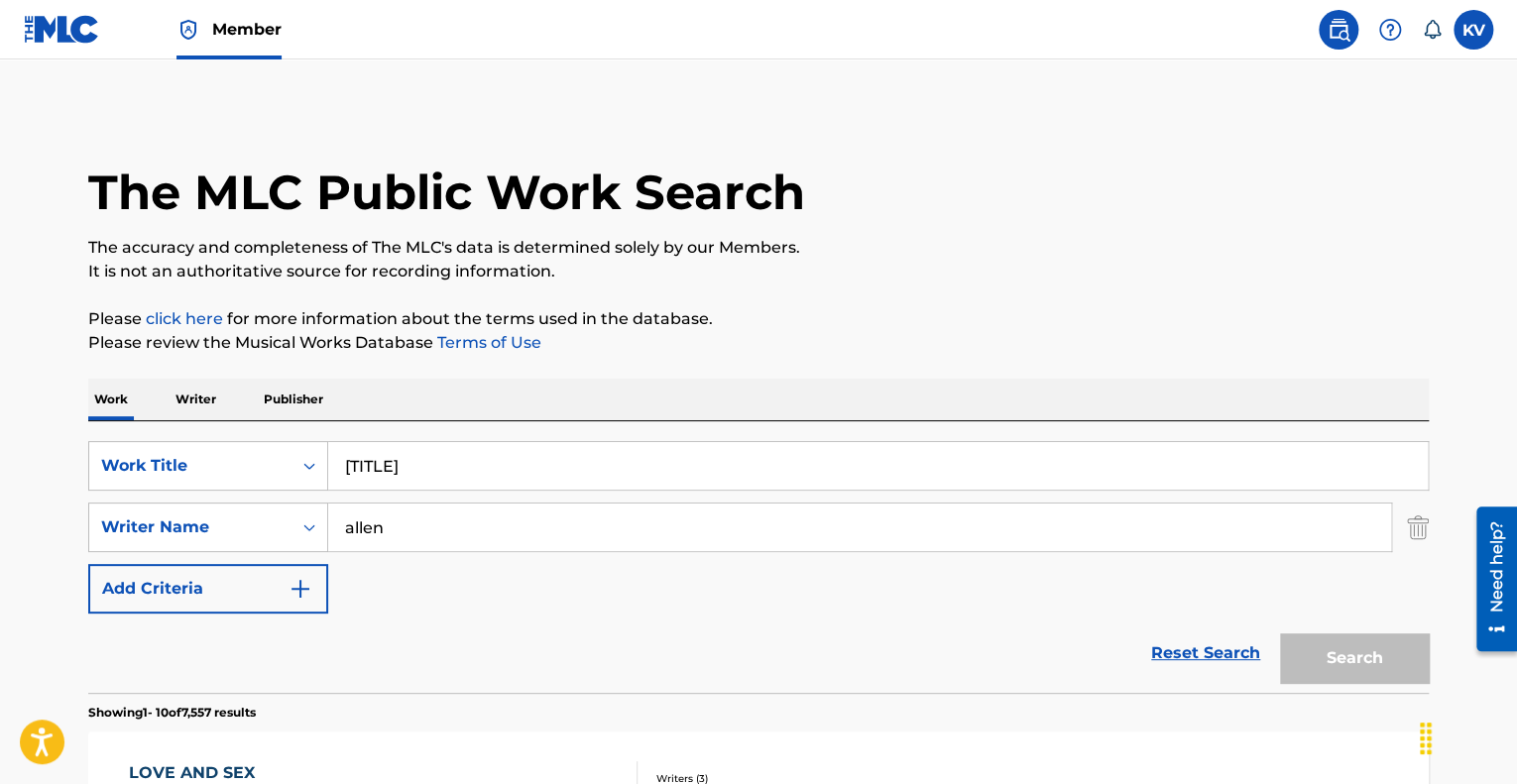 scroll, scrollTop: 723, scrollLeft: 0, axis: vertical 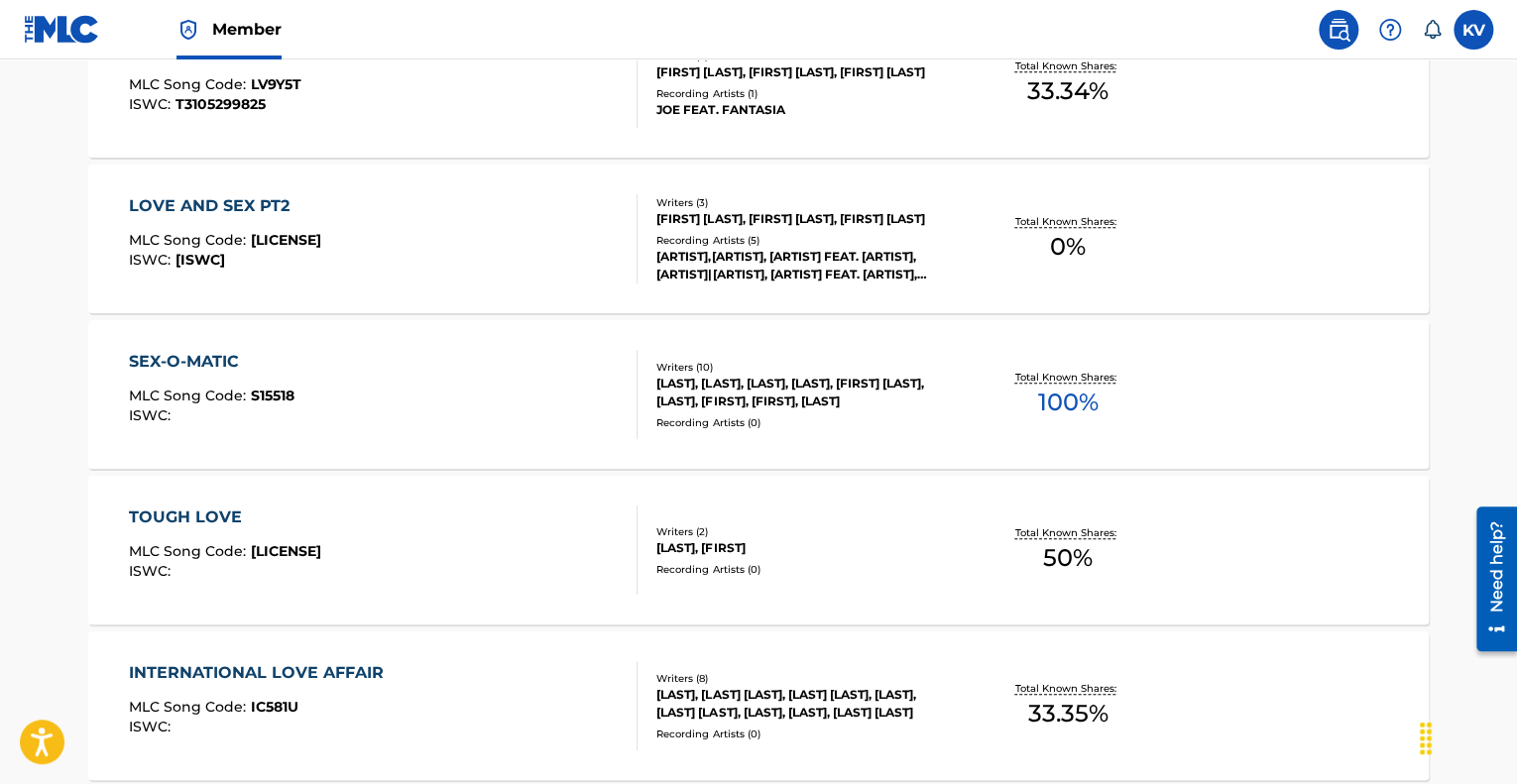 click on "LOVE AND SEX PT2" at bounding box center [225, 206] 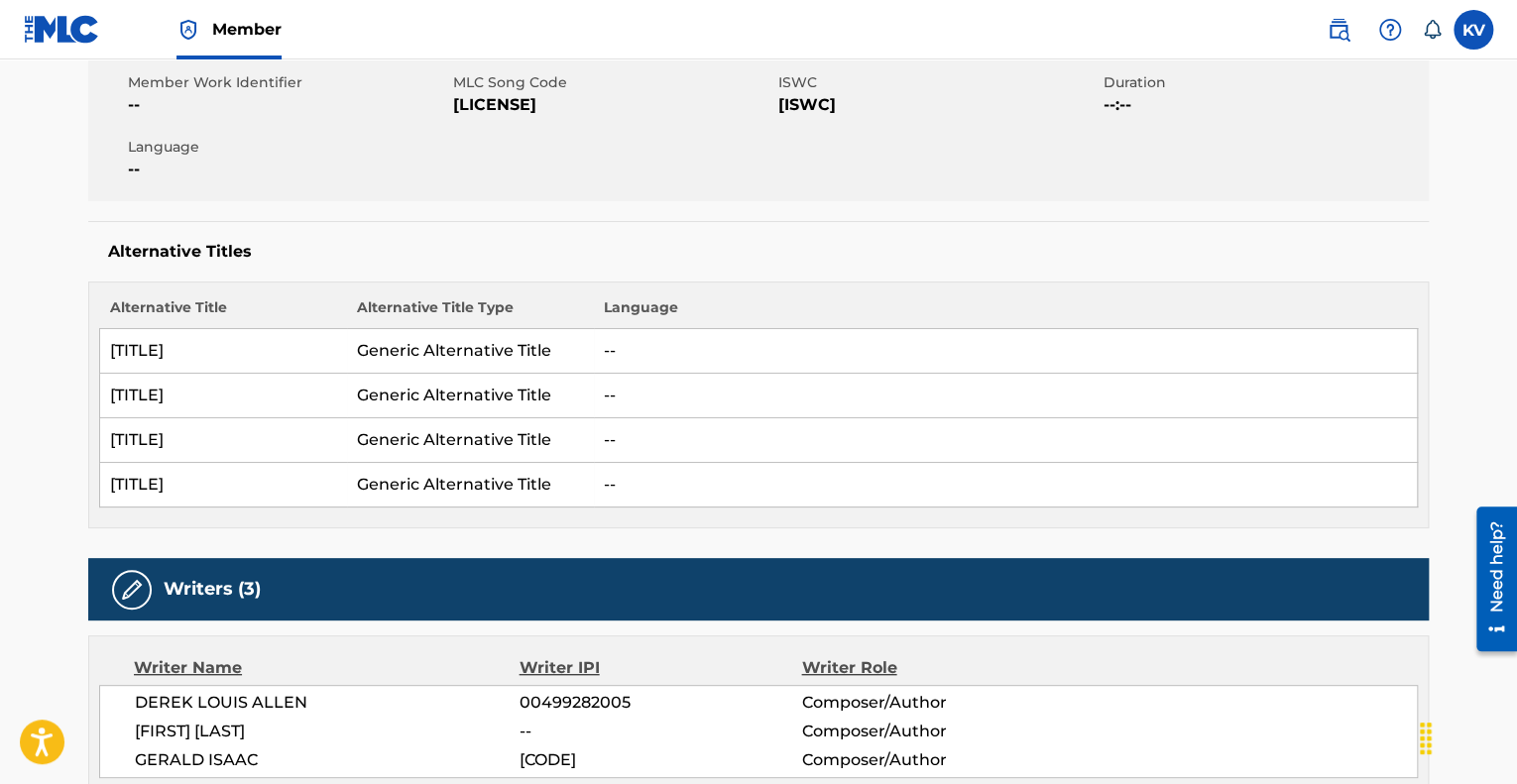scroll, scrollTop: 0, scrollLeft: 0, axis: both 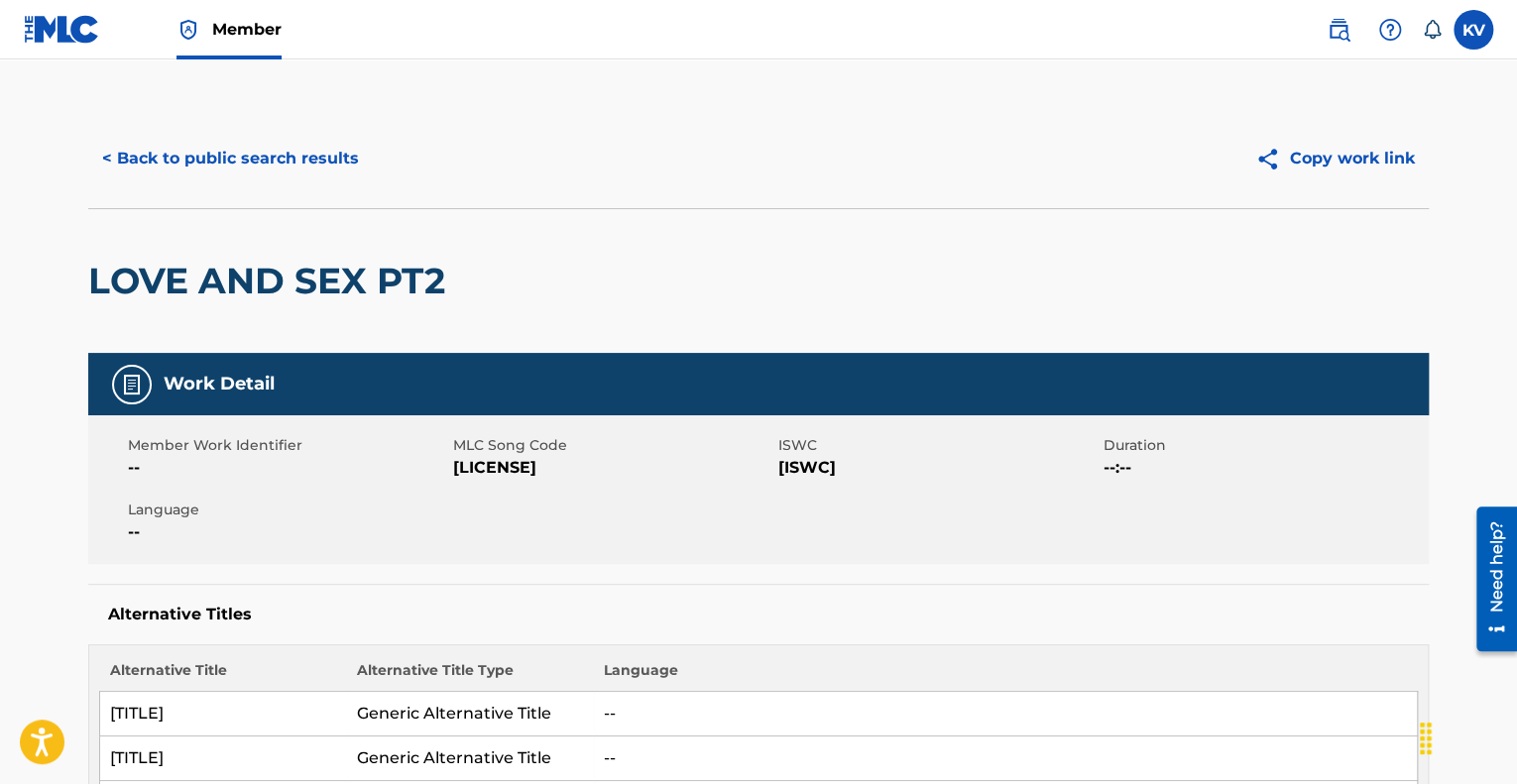 click on "< Back to public search results" at bounding box center (230, 159) 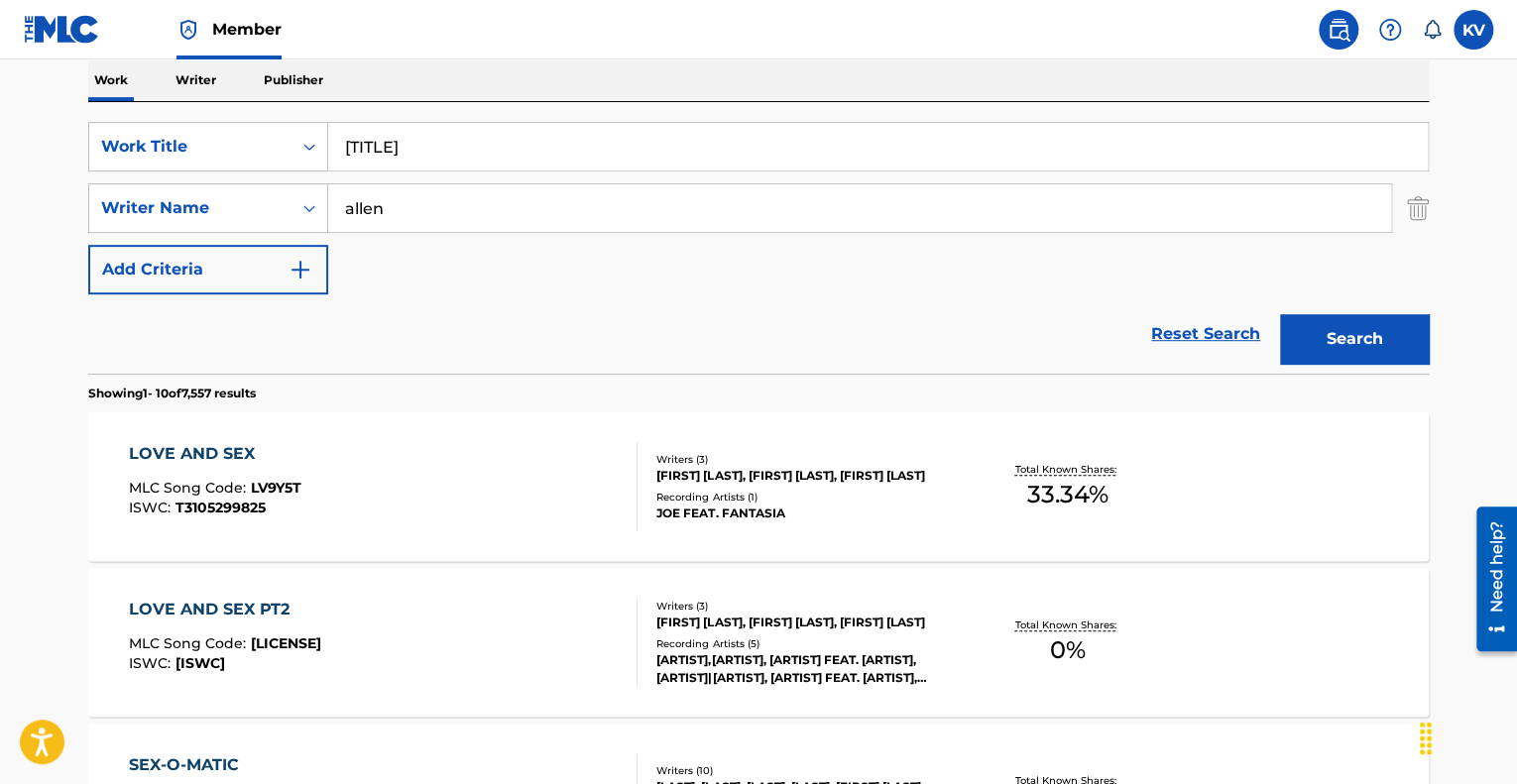 scroll, scrollTop: 317, scrollLeft: 0, axis: vertical 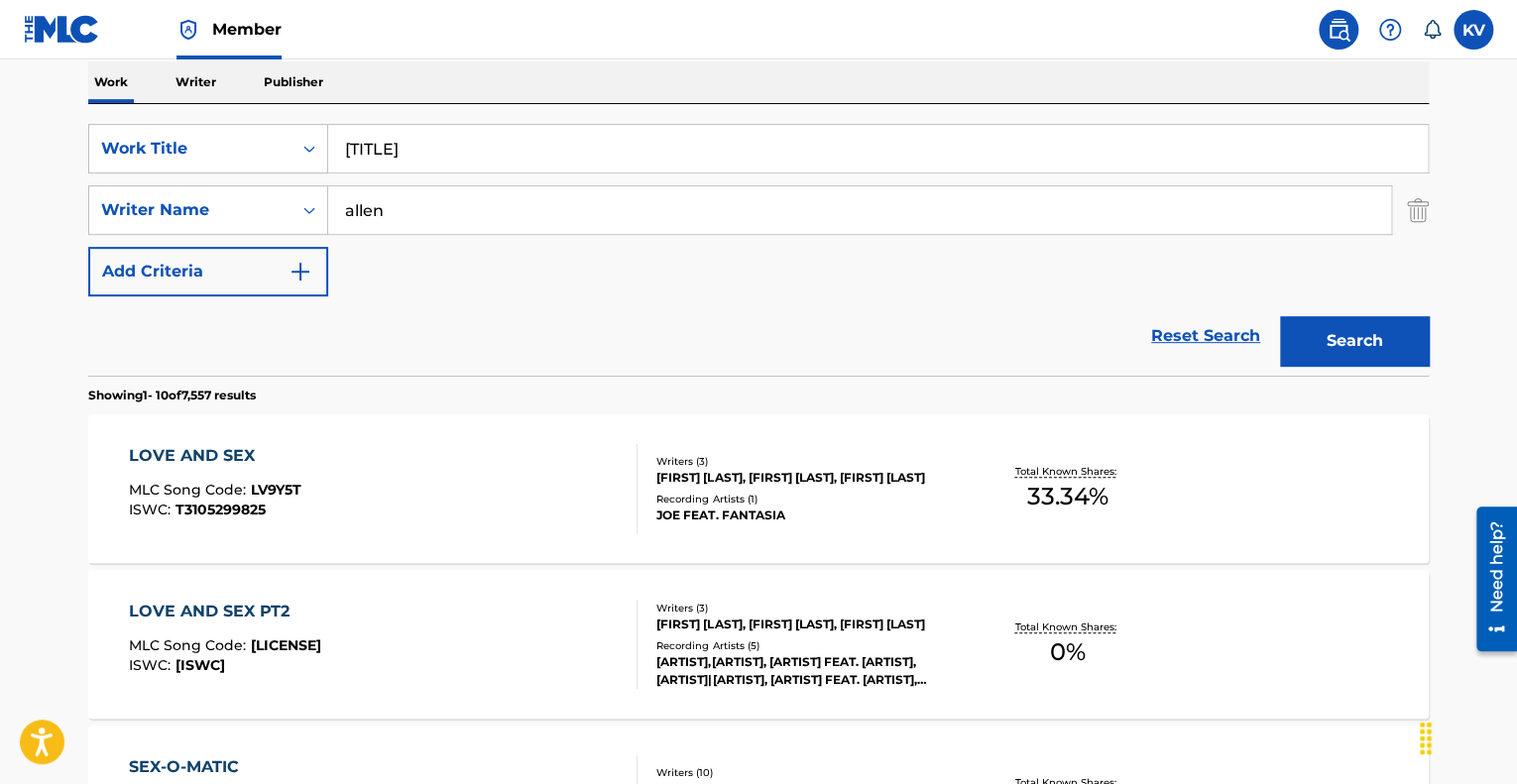 click at bounding box center (1418, 210) 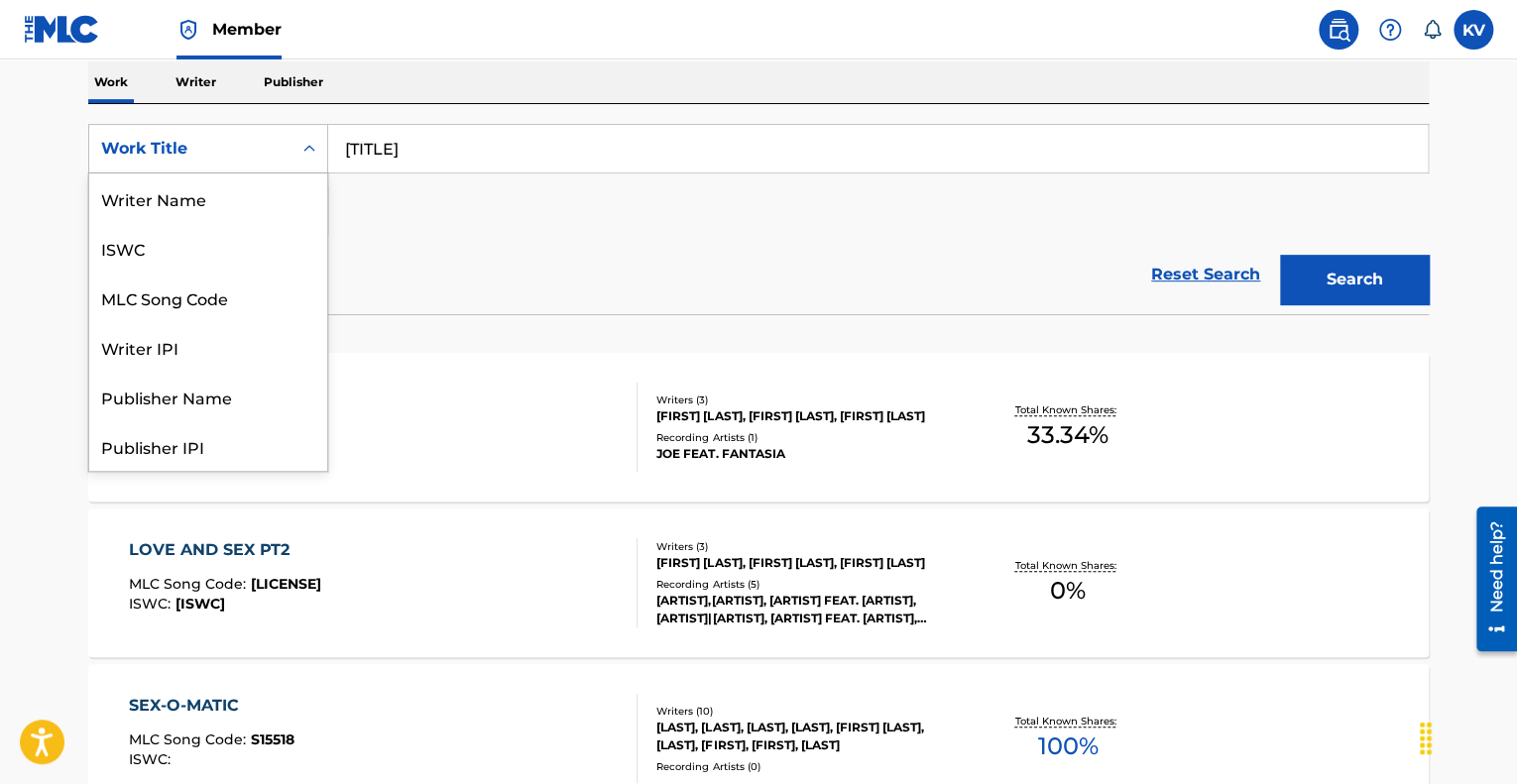 click 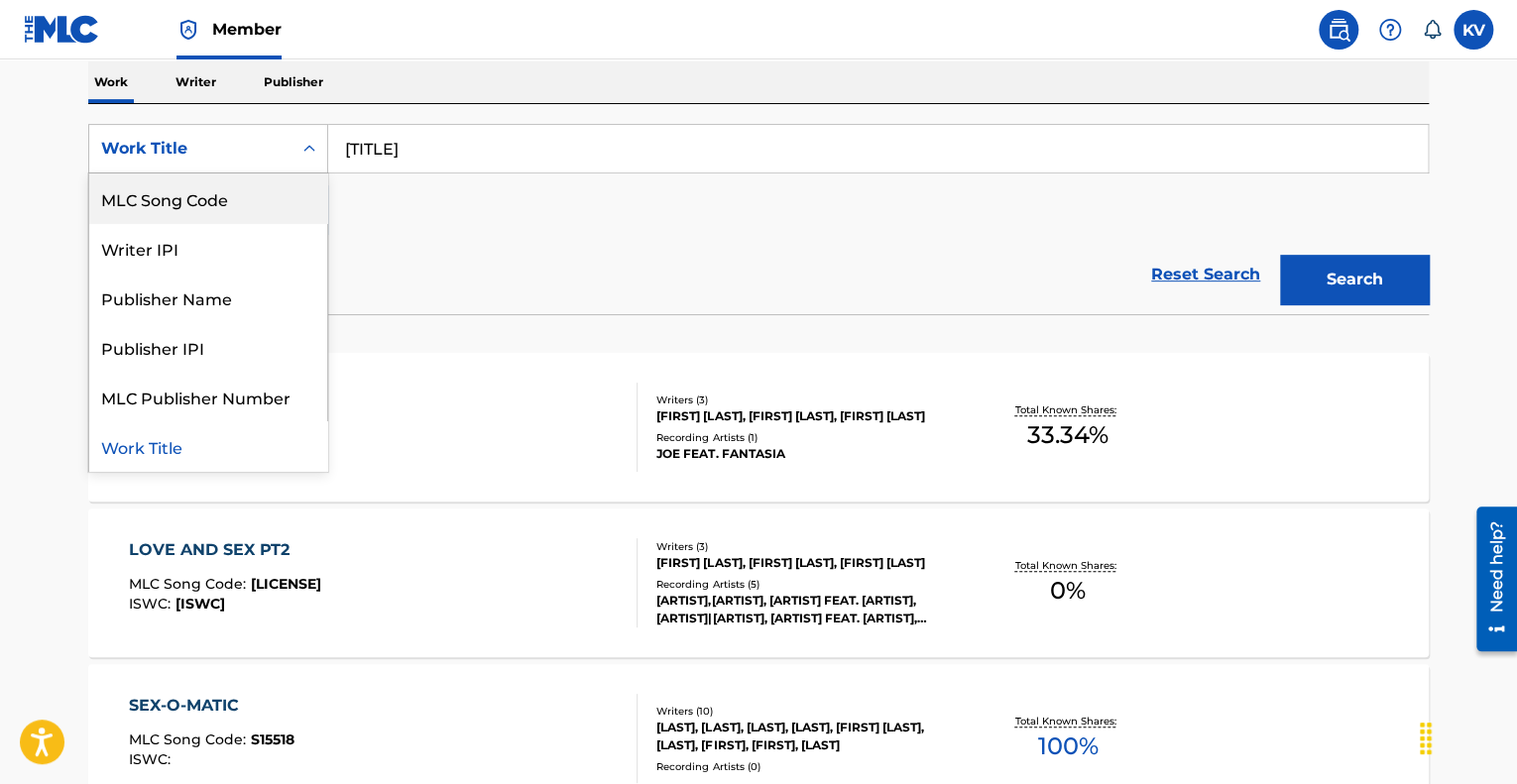 click on "MLC Song Code" at bounding box center (208, 198) 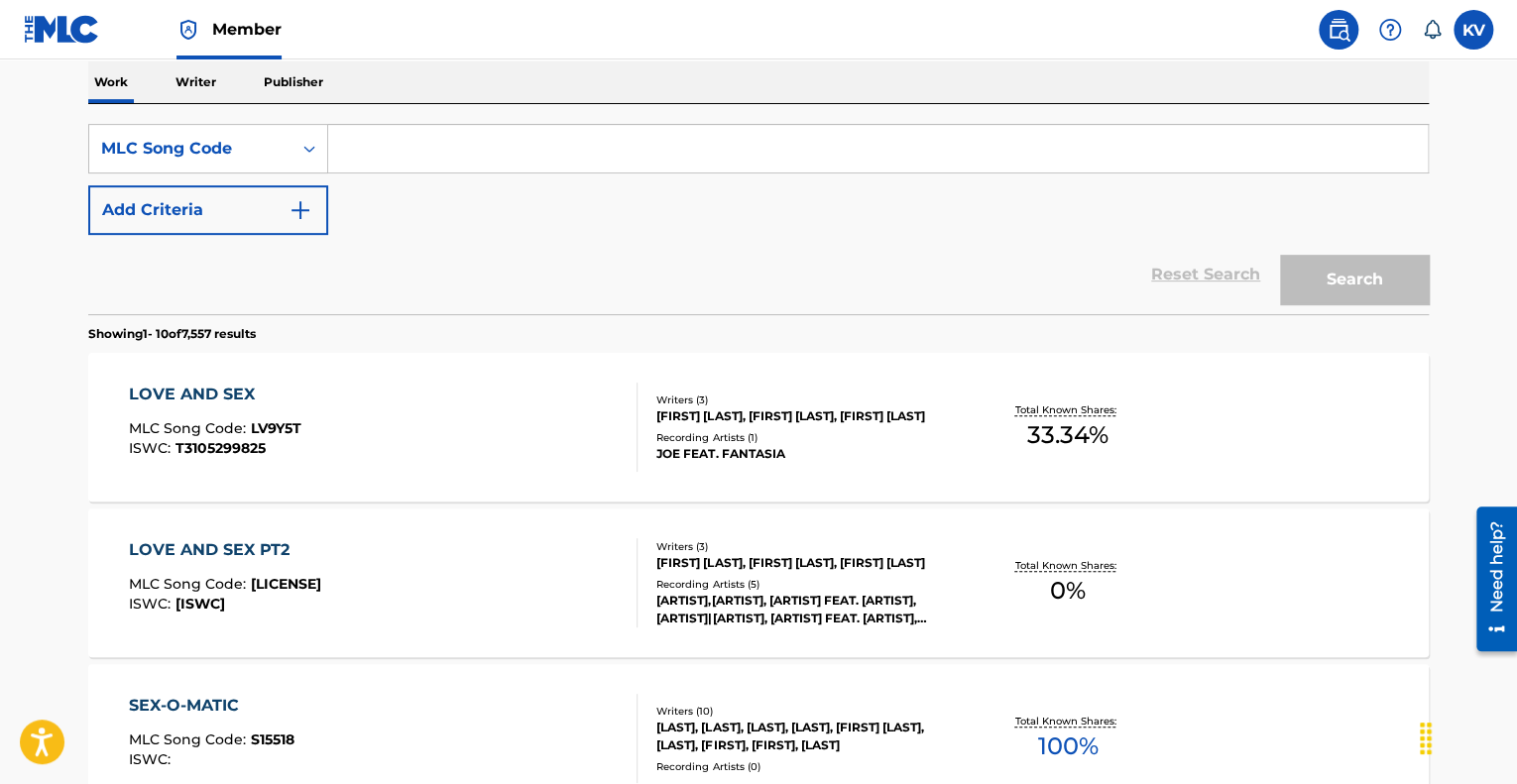 click at bounding box center (877, 149) 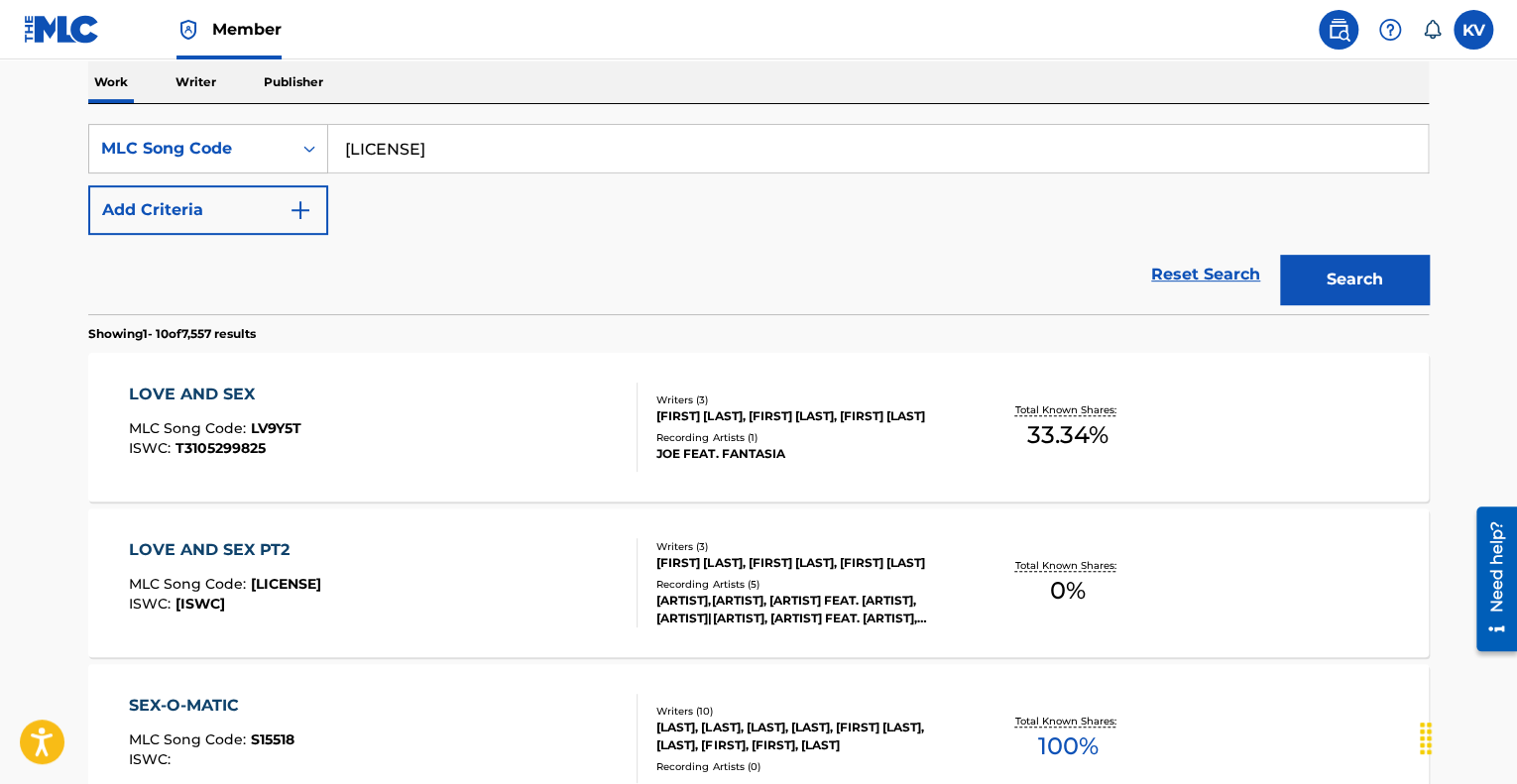 type on "[LICENSE]" 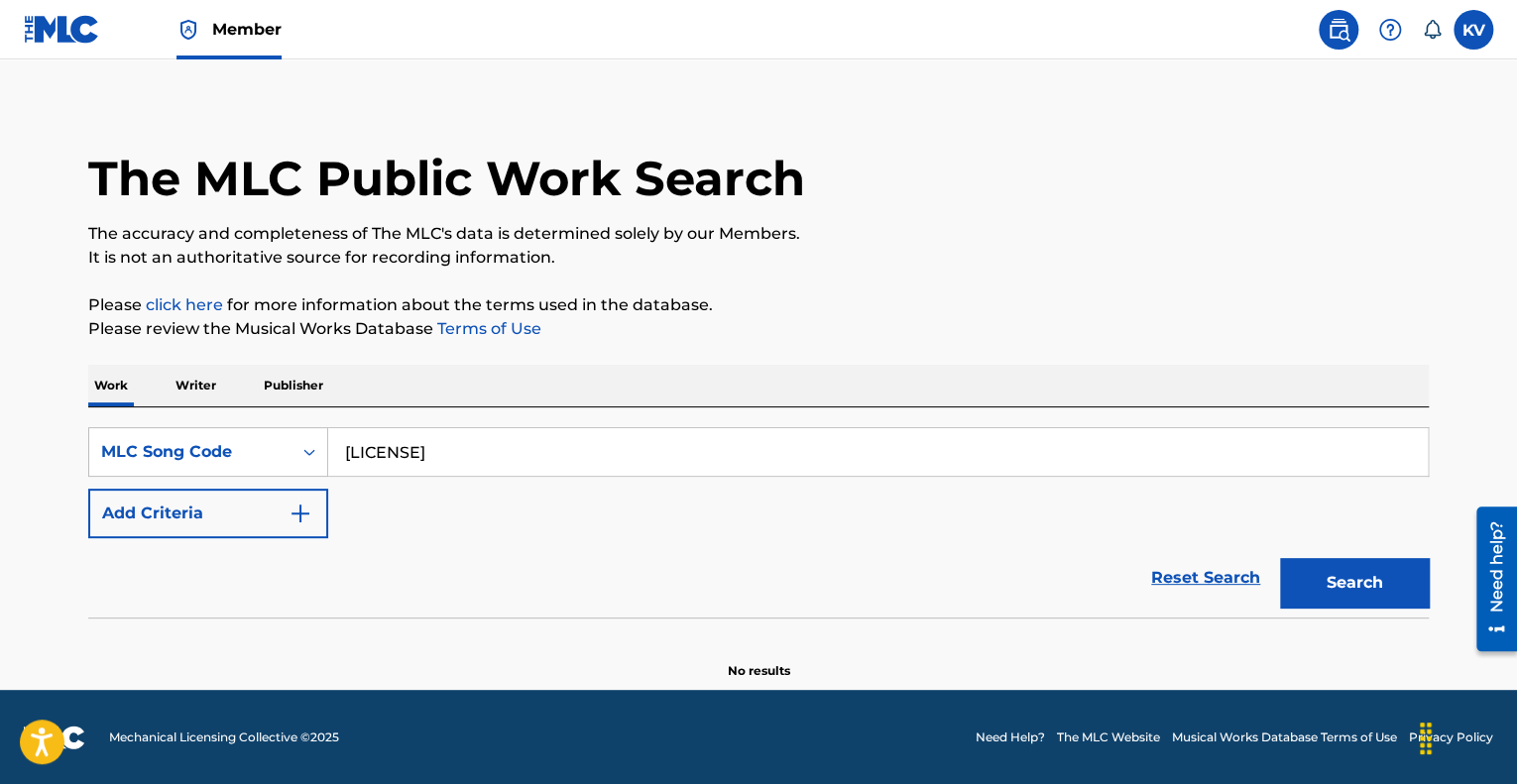 scroll, scrollTop: 13, scrollLeft: 0, axis: vertical 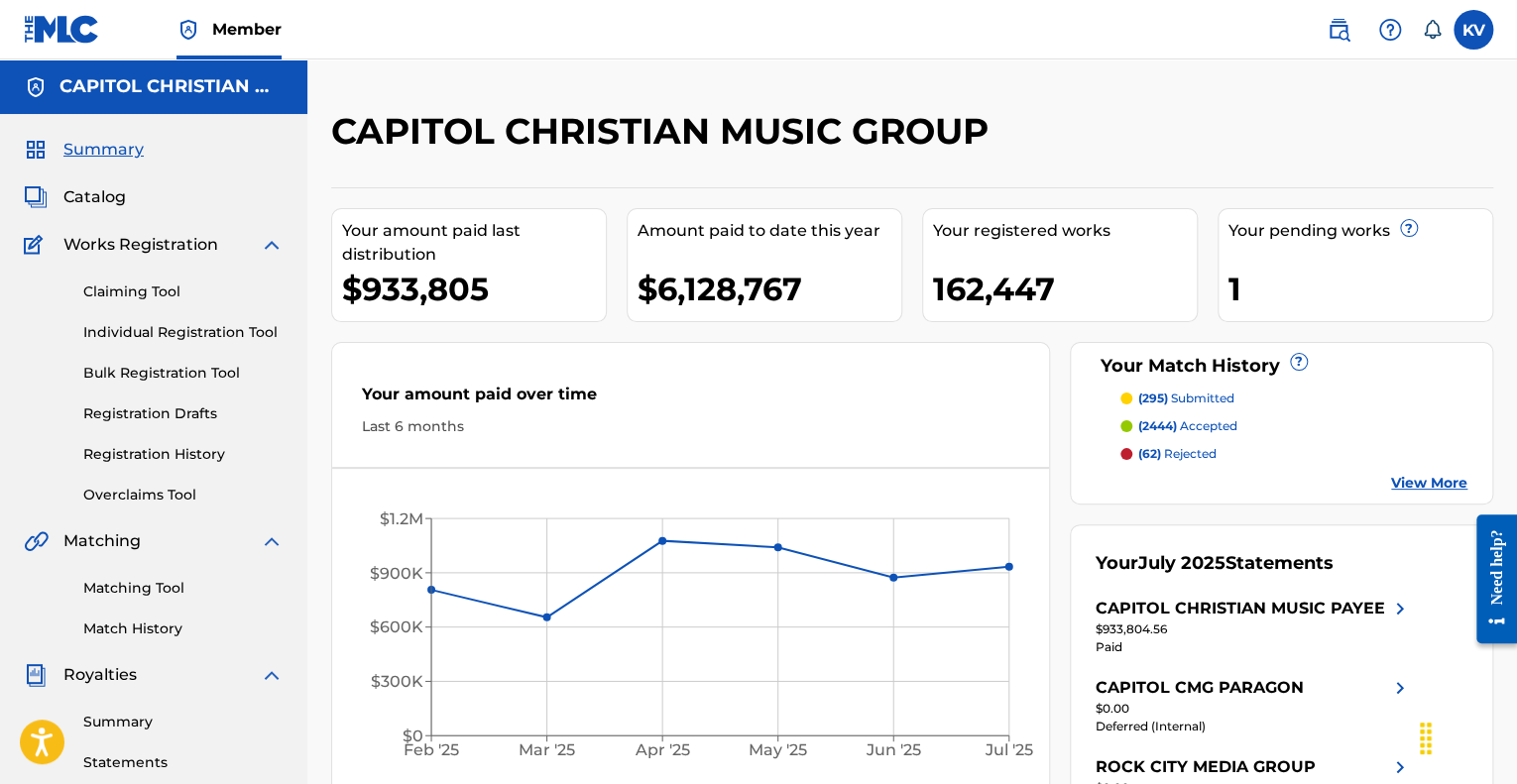 click on "Matching Tool" at bounding box center [183, 588] 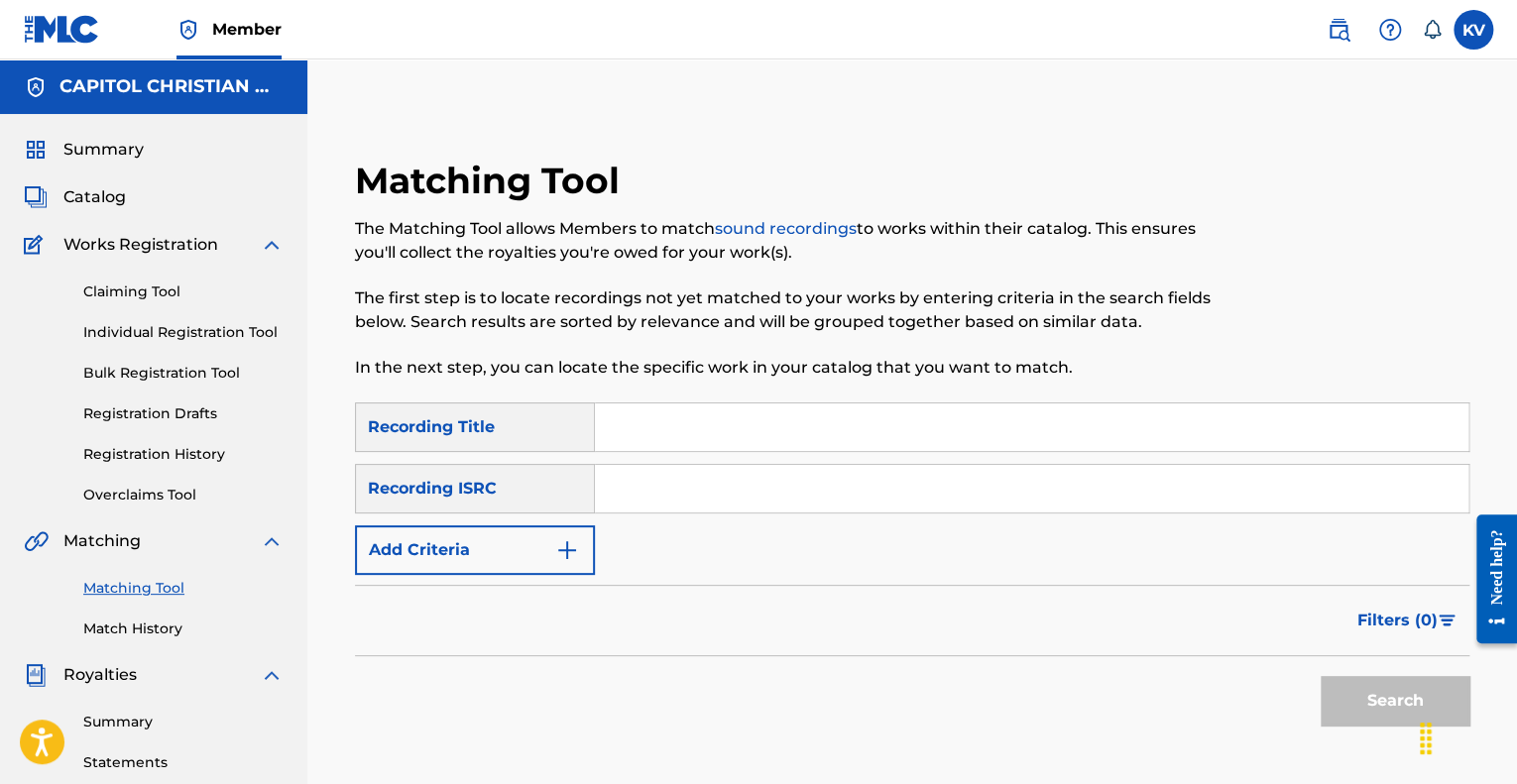 click at bounding box center [1031, 489] 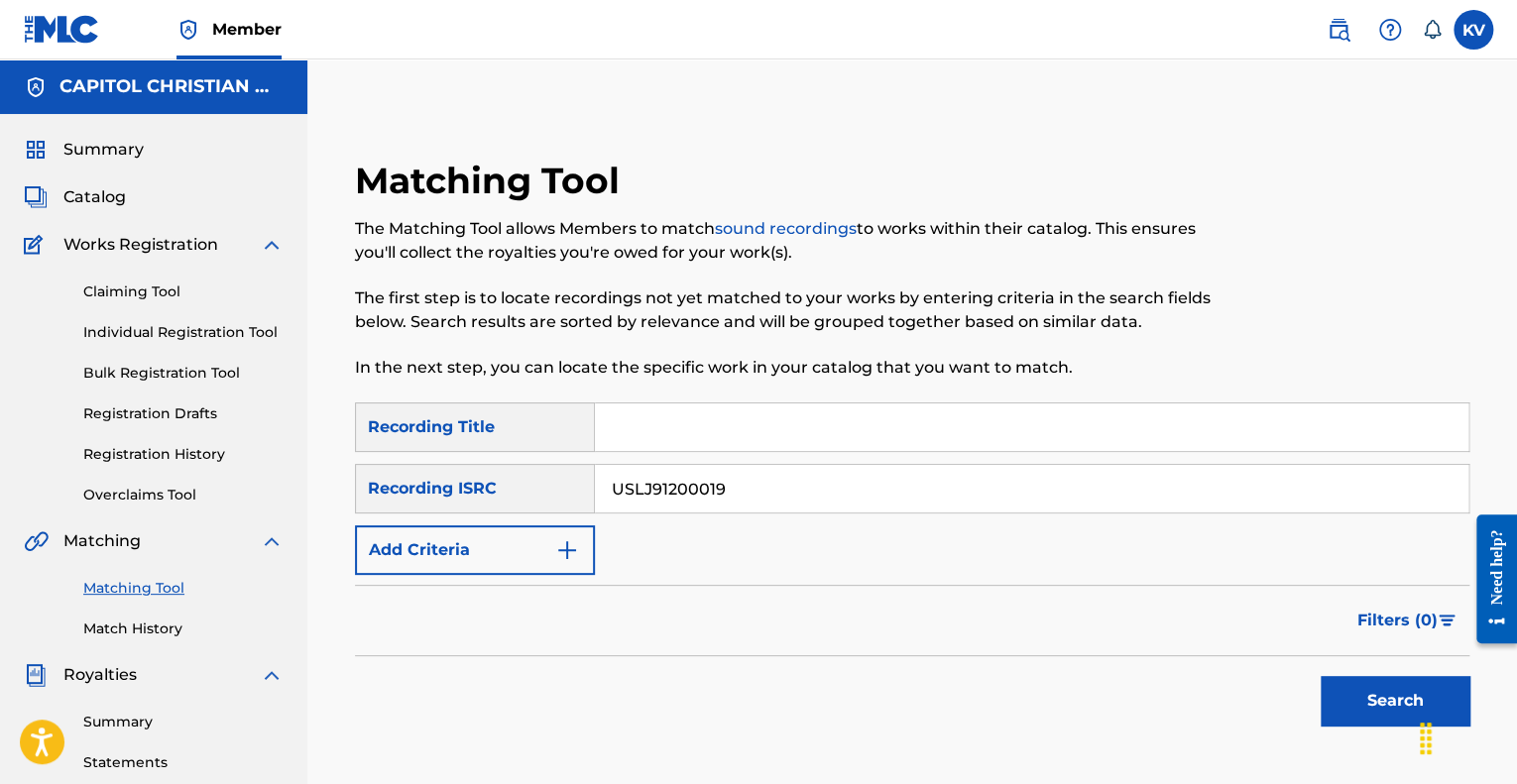 type on "USLJ91200019" 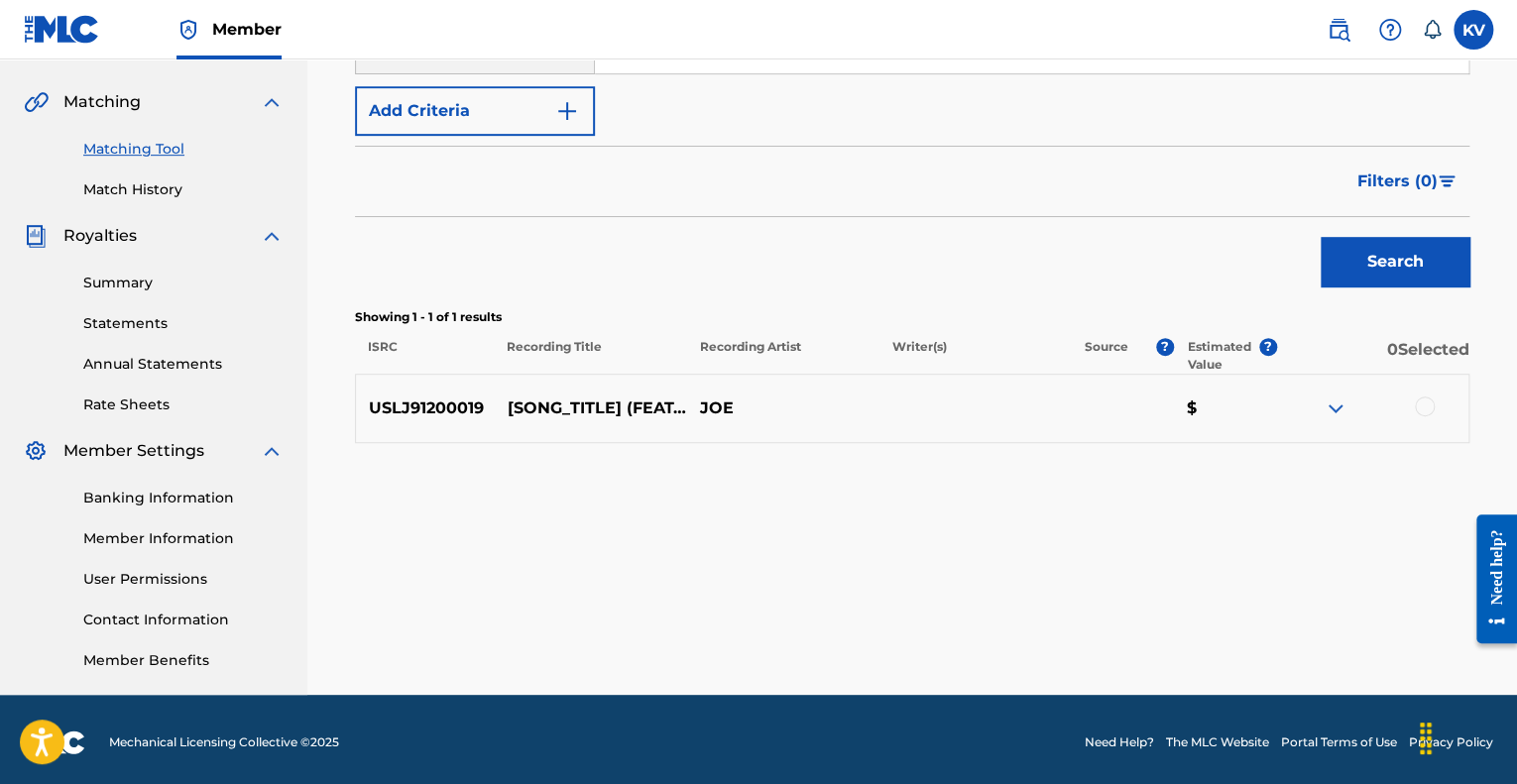 scroll, scrollTop: 444, scrollLeft: 0, axis: vertical 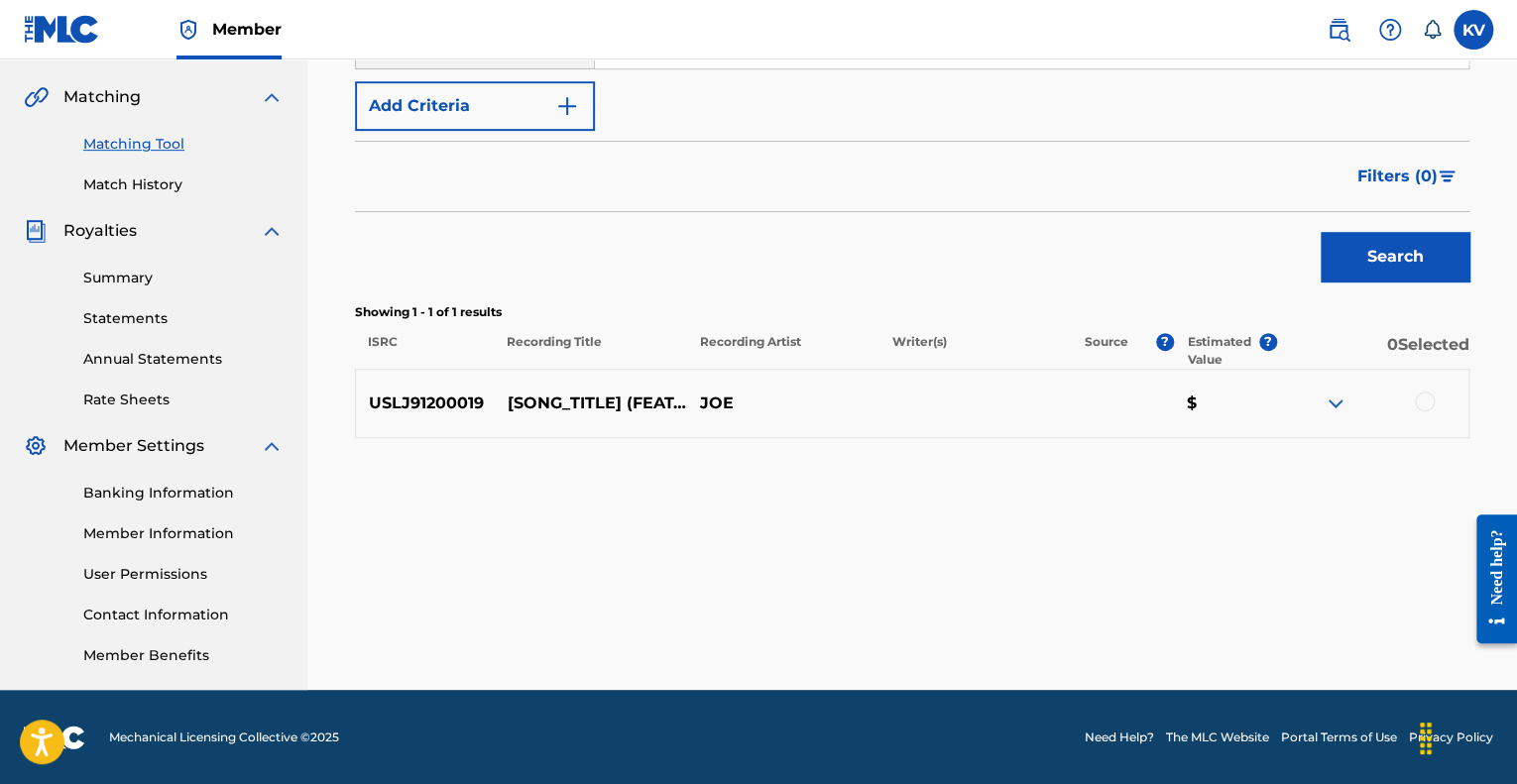click at bounding box center [1425, 401] 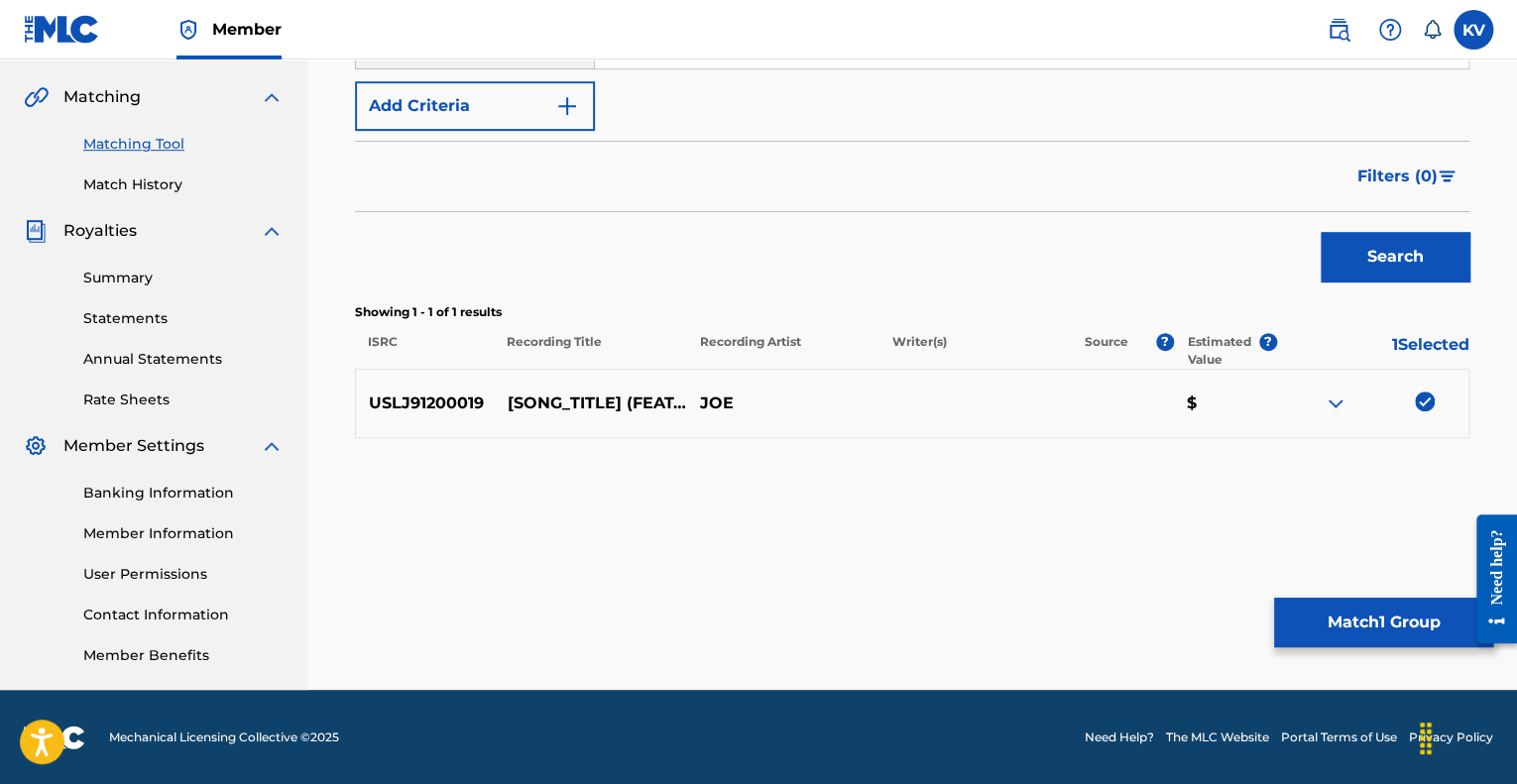 click on "Match  1 Group" at bounding box center (1383, 622) 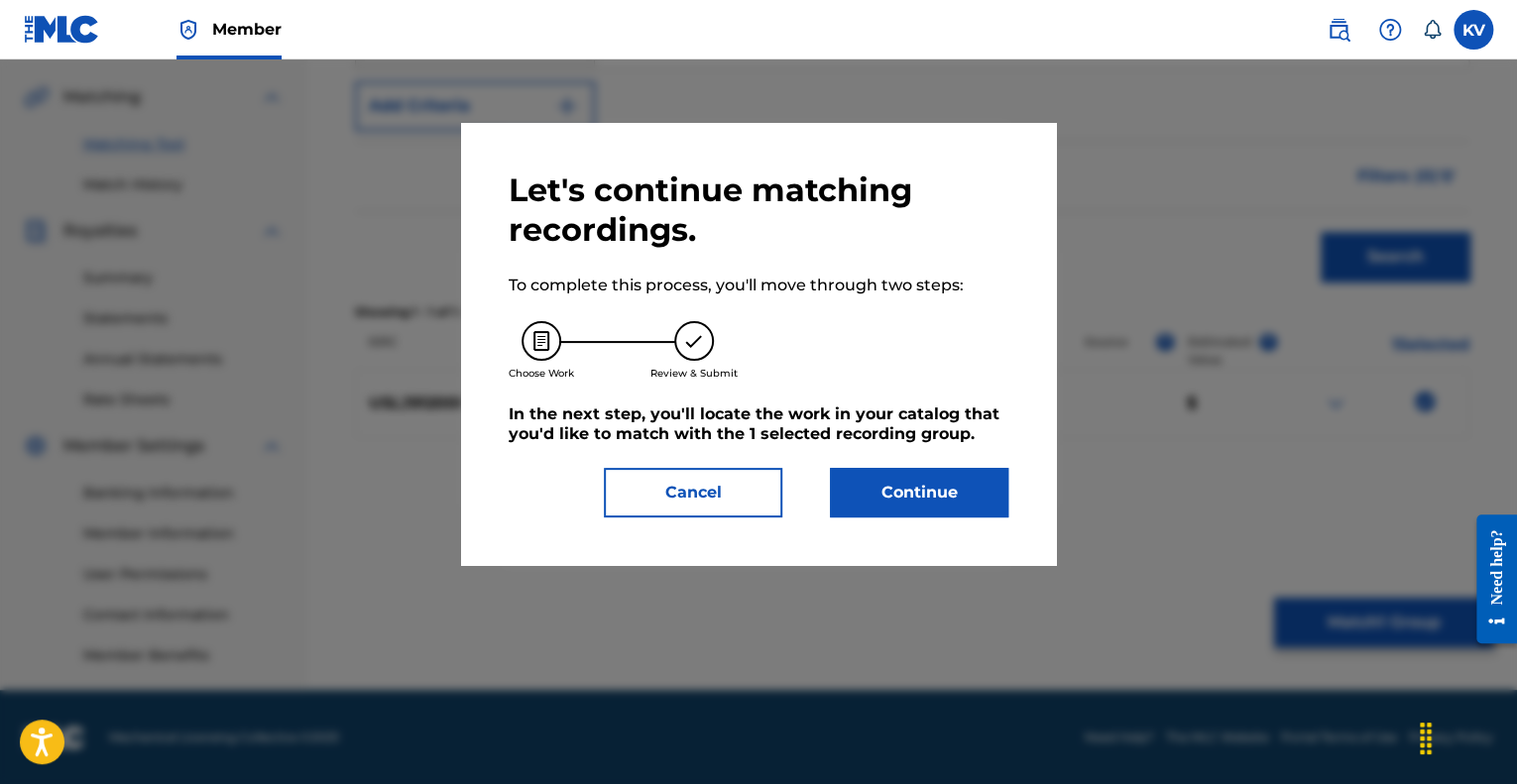 click on "Continue" at bounding box center (919, 493) 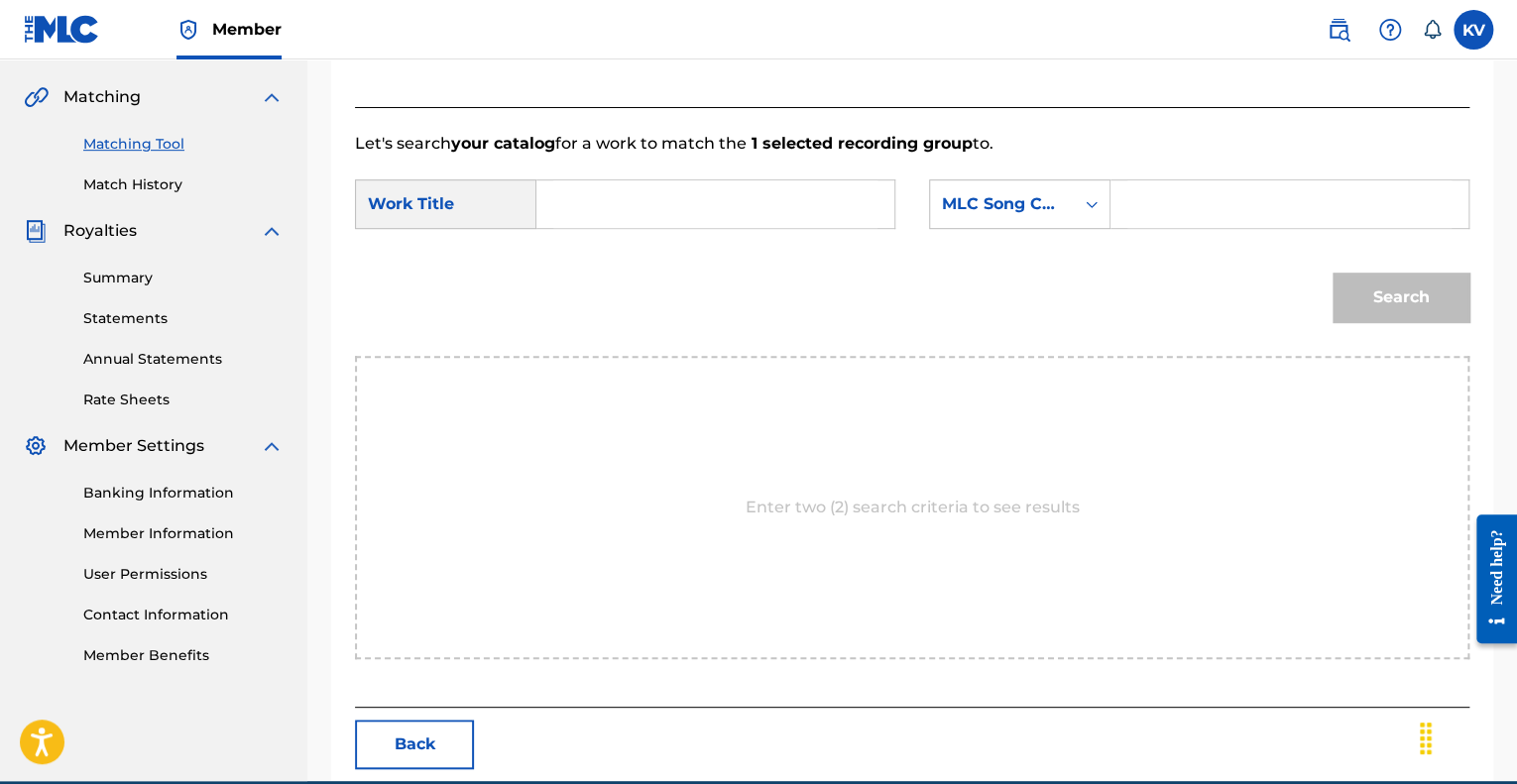 click at bounding box center [715, 204] 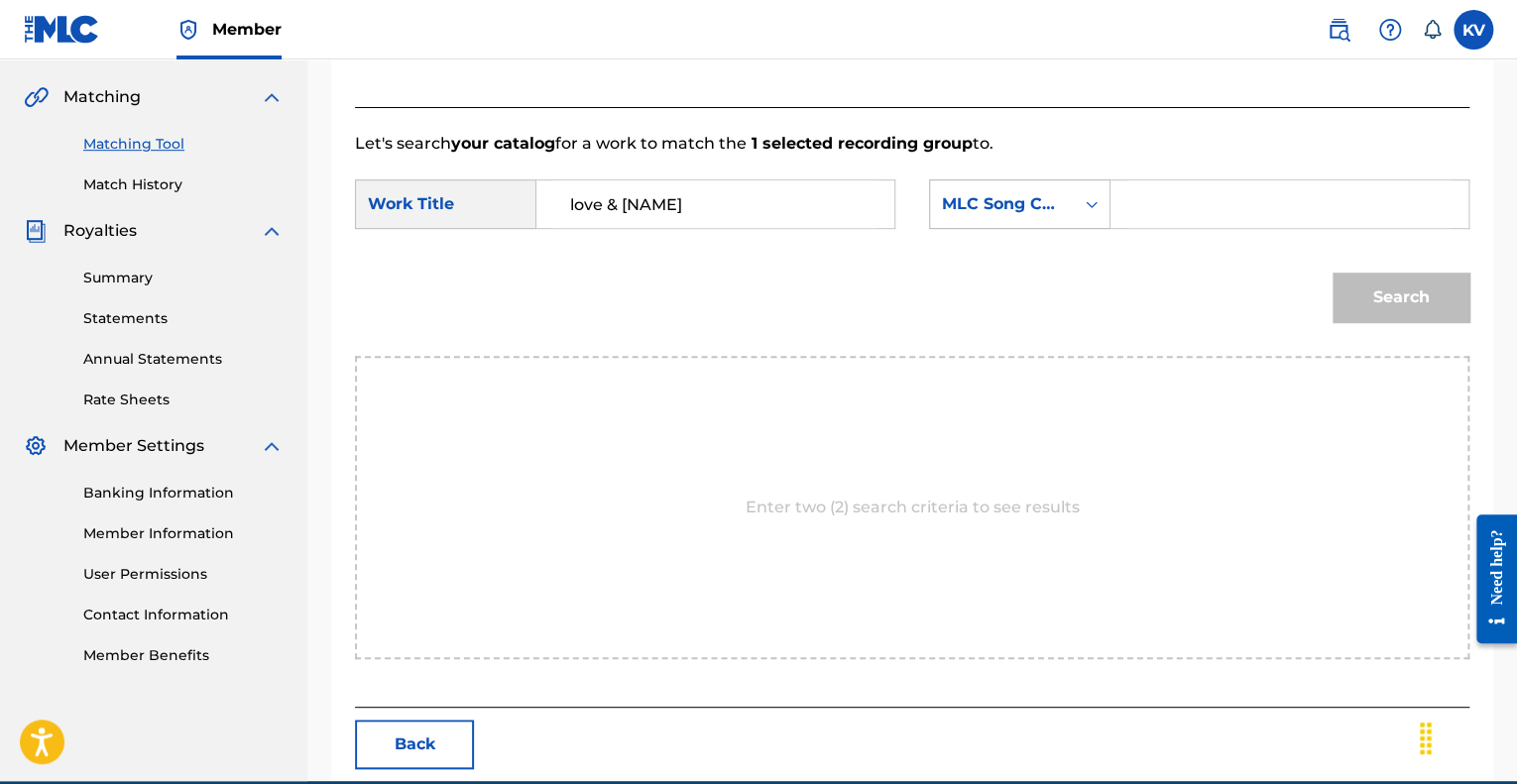 type on "love & sex" 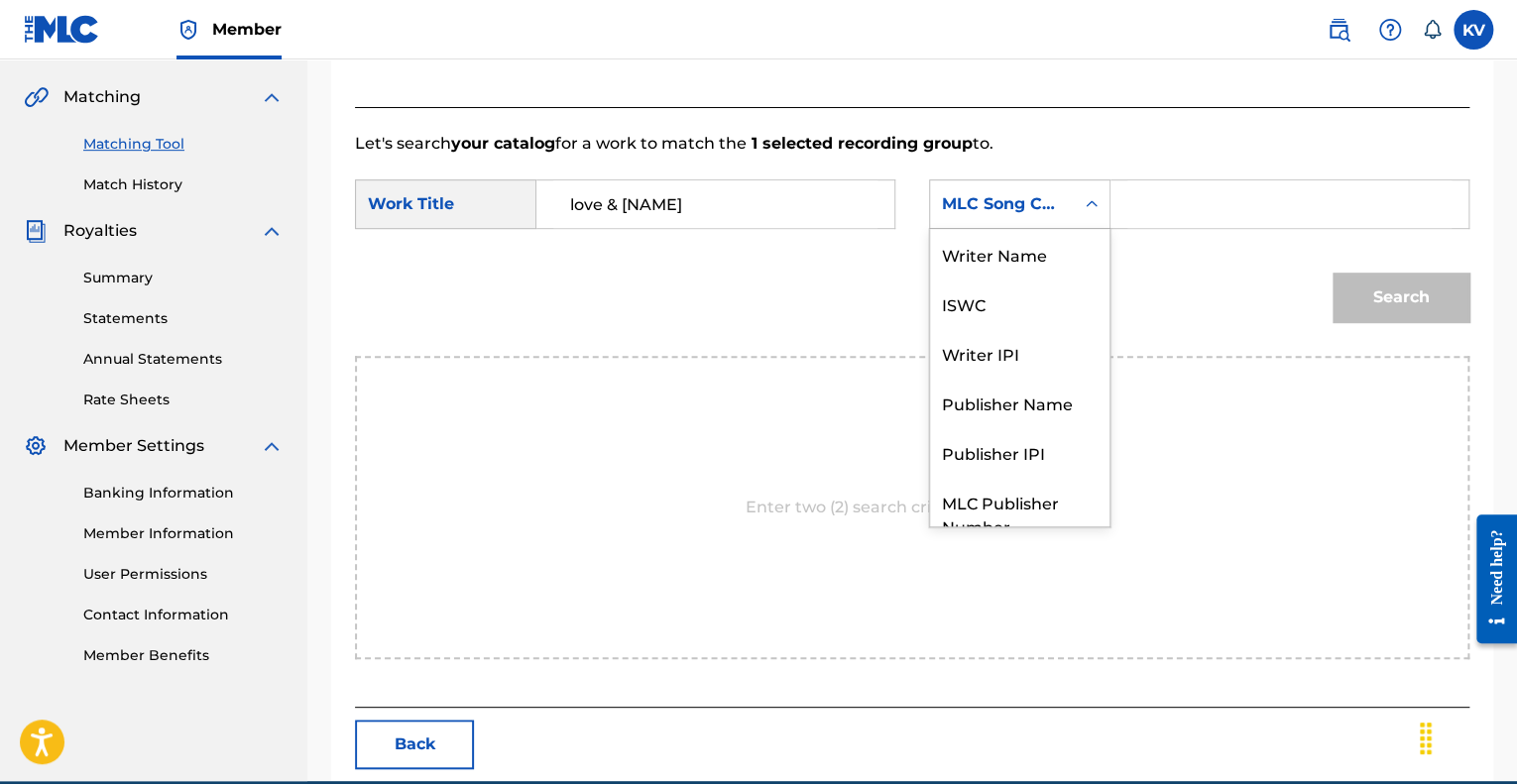 scroll, scrollTop: 73, scrollLeft: 0, axis: vertical 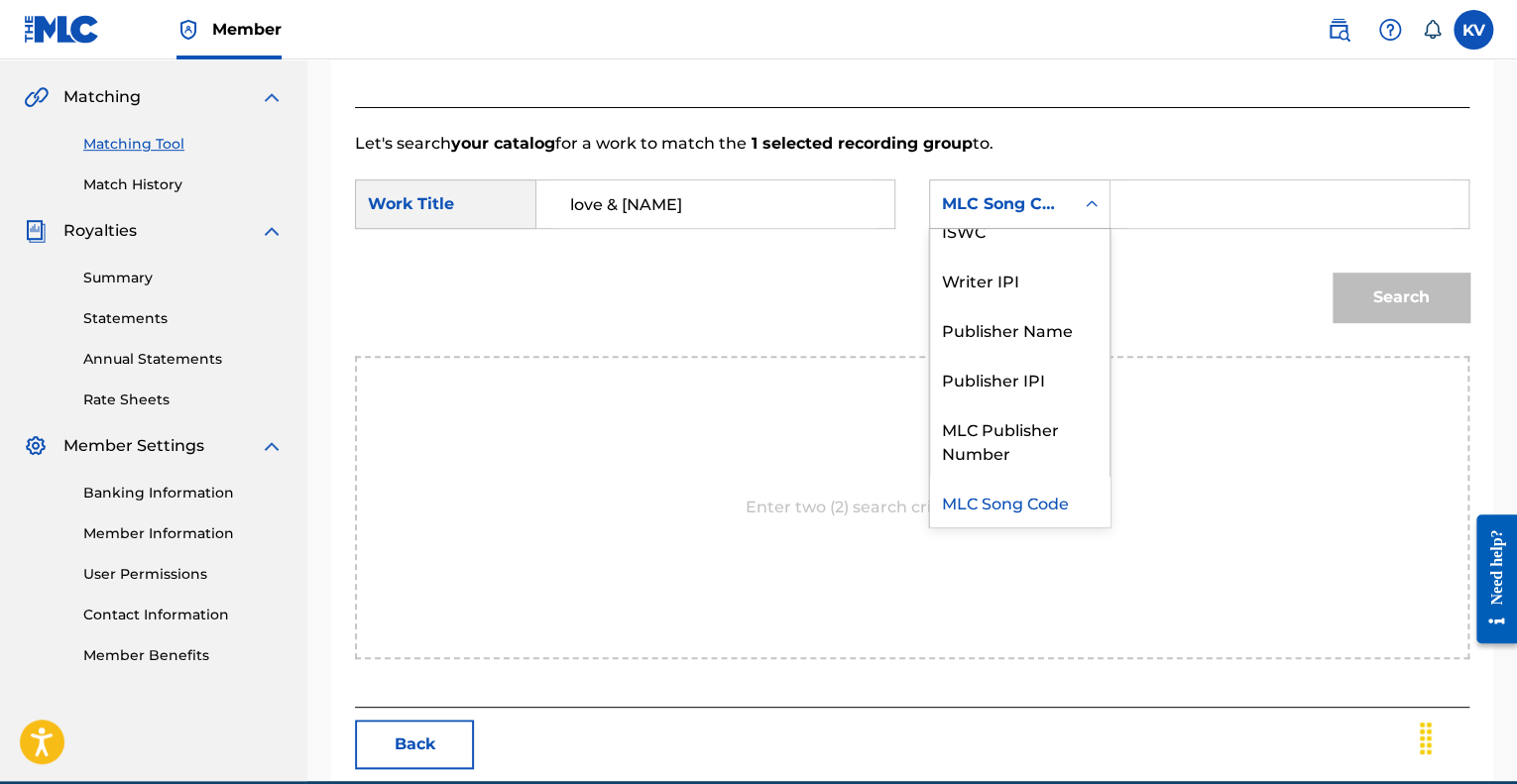 click on "MLC Song Code" at bounding box center [1001, 204] 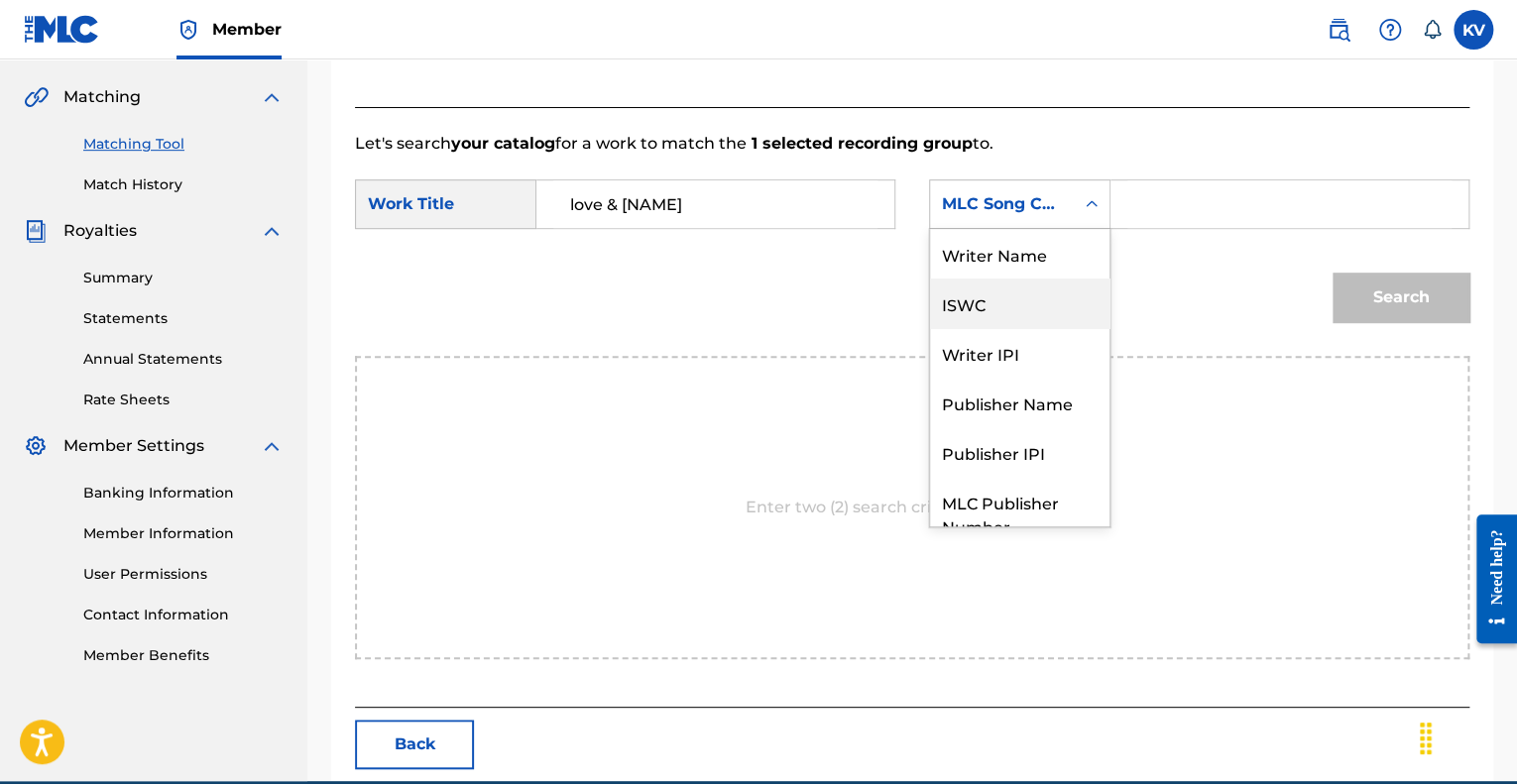 scroll, scrollTop: 0, scrollLeft: 0, axis: both 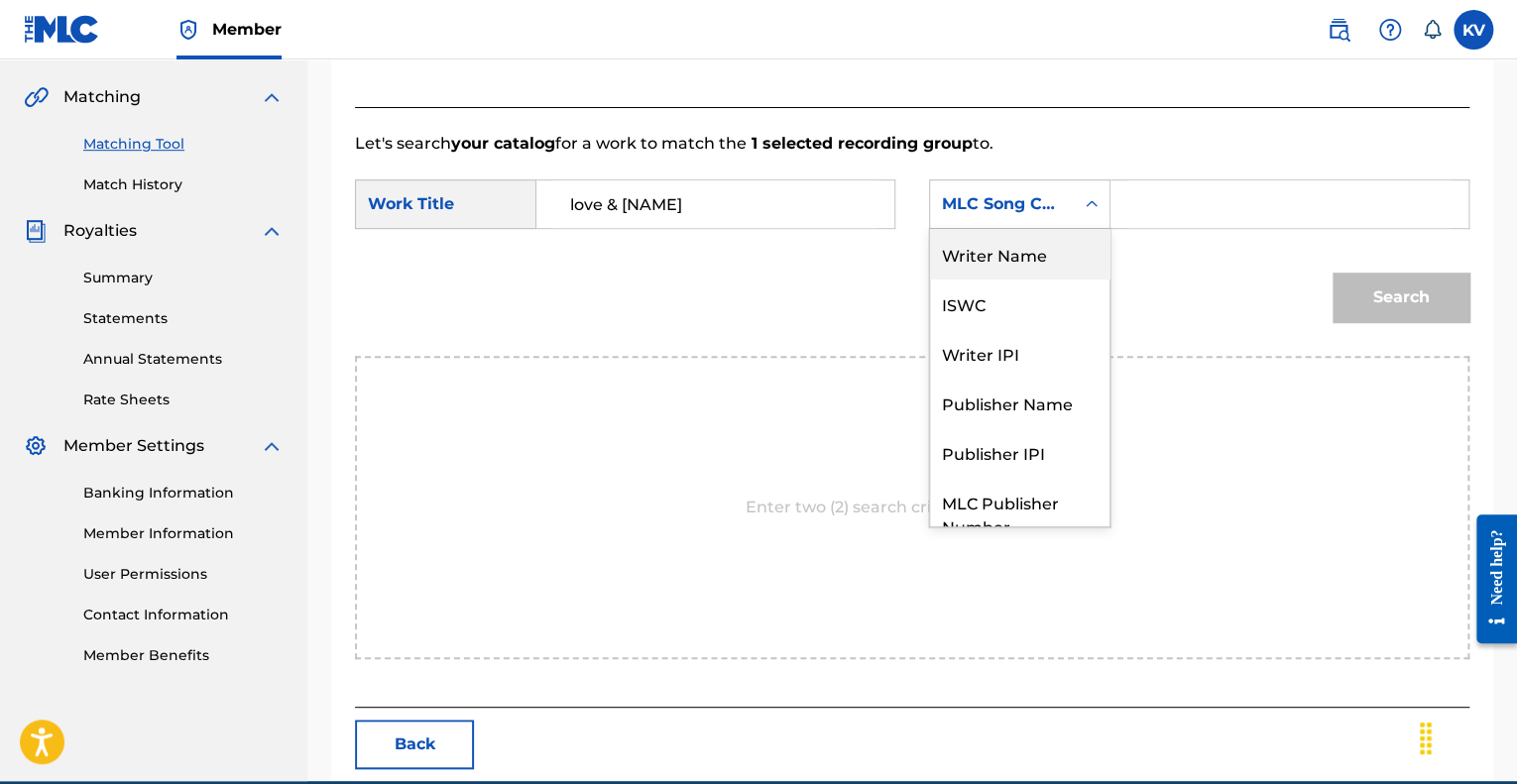 click on "Writer Name" at bounding box center [1019, 254] 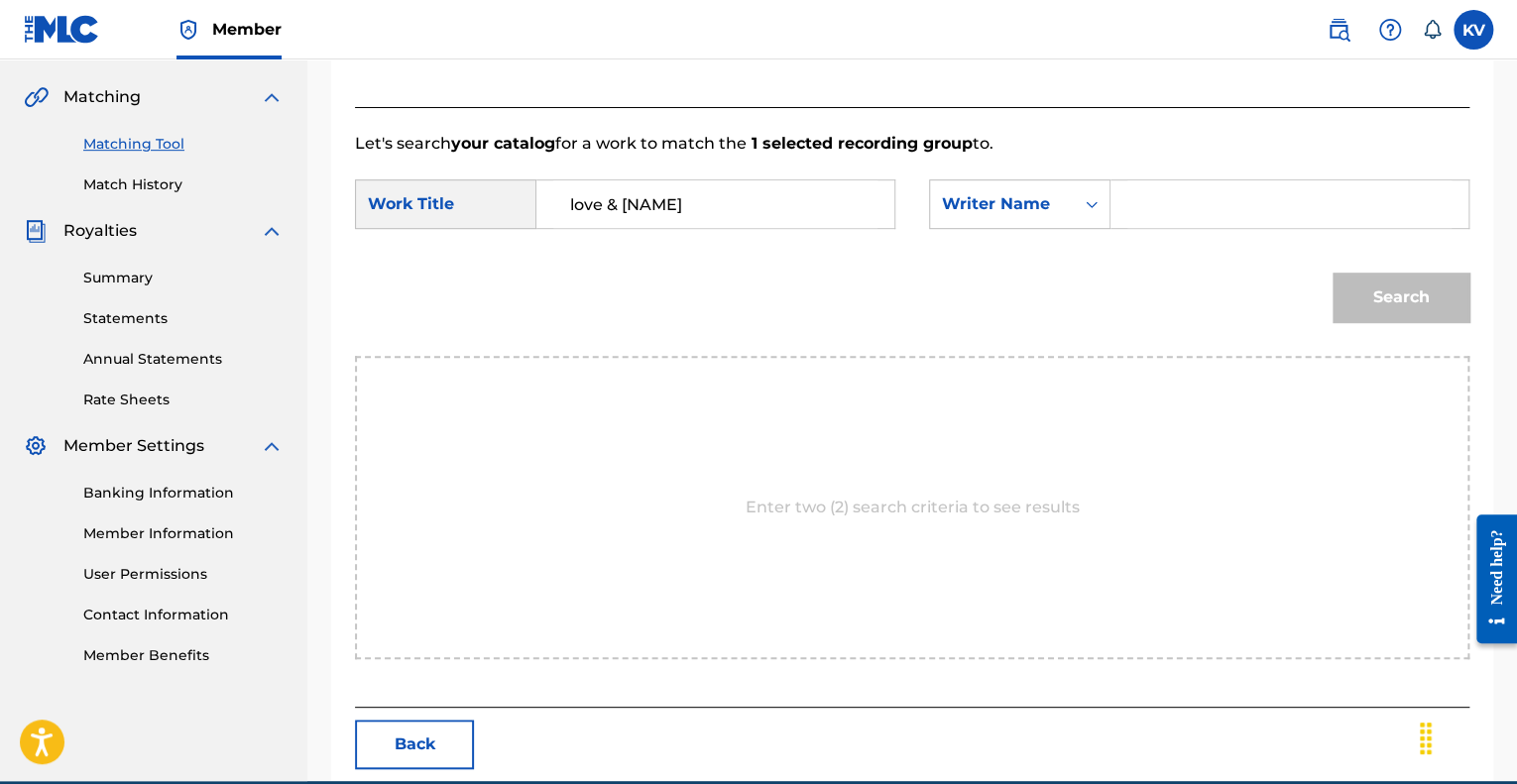 click at bounding box center (1289, 204) 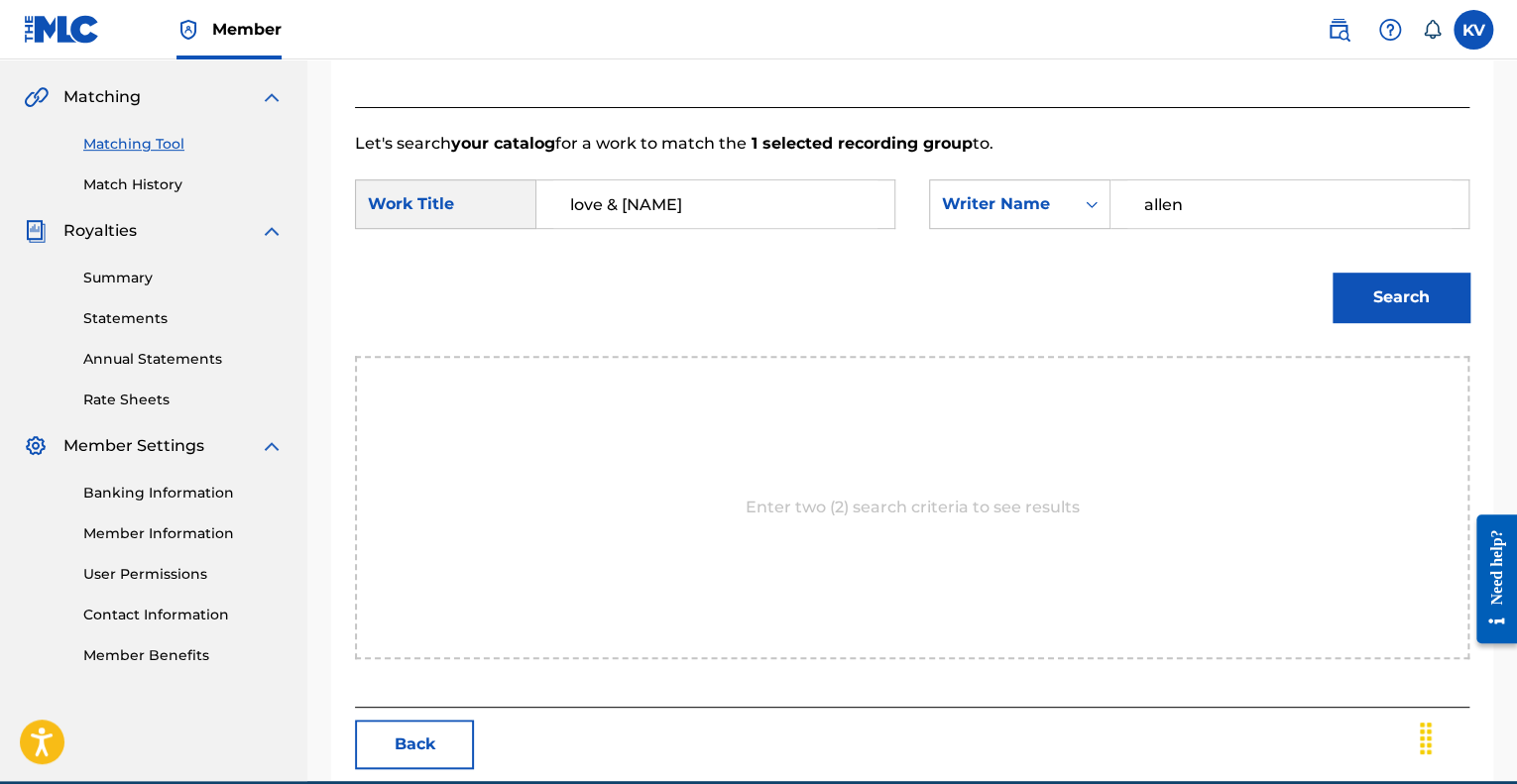 type on "allen" 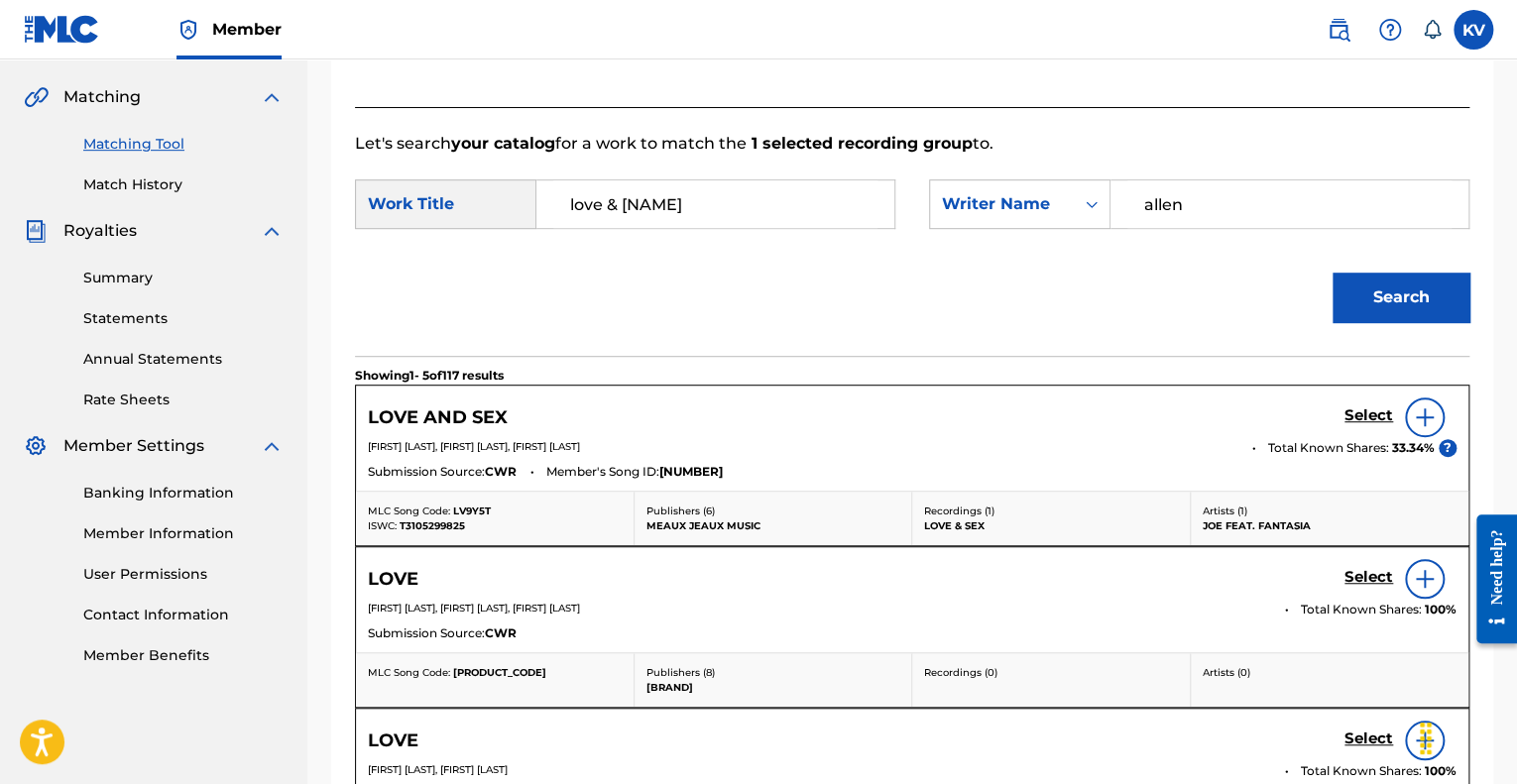 click at bounding box center [1425, 417] 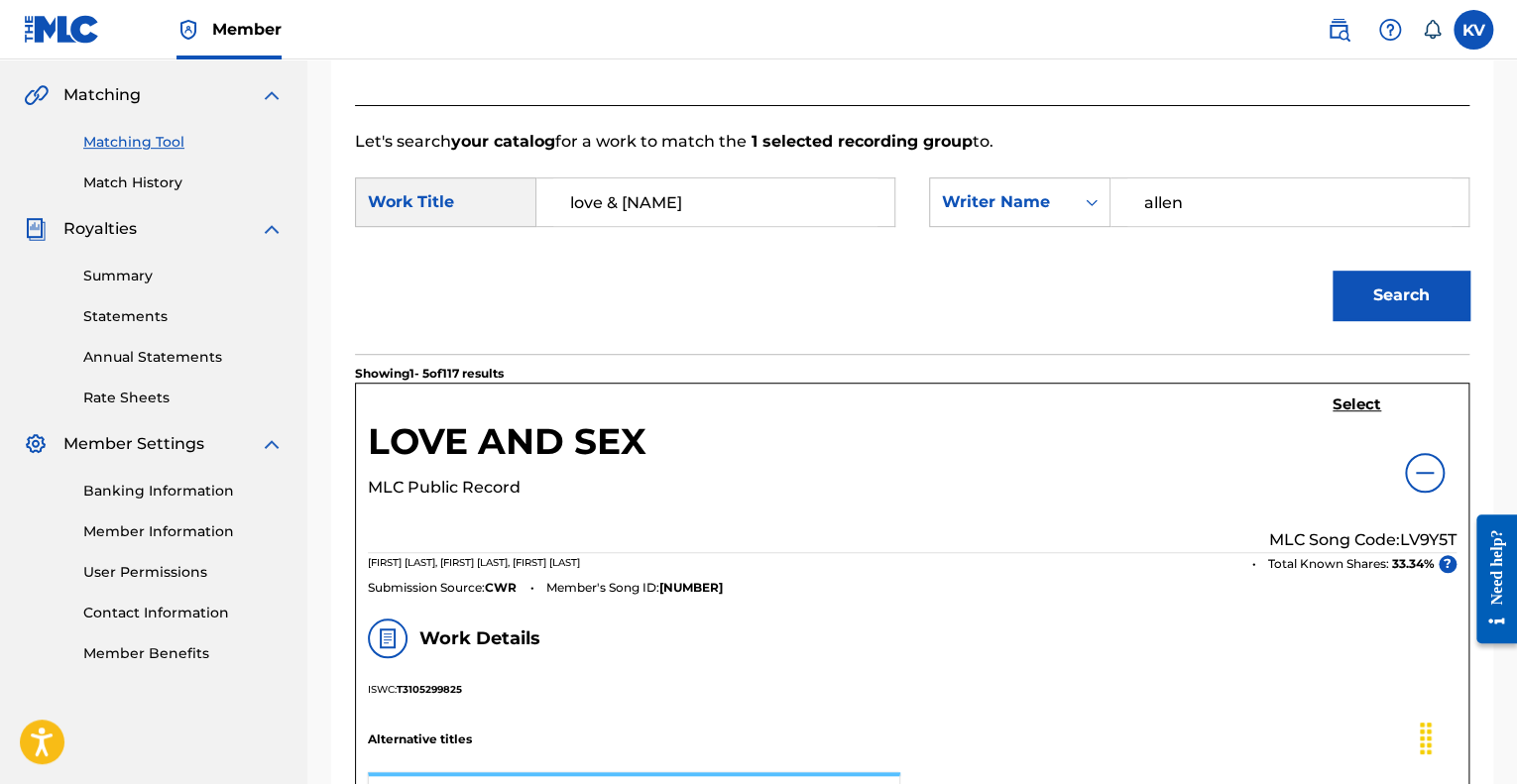 scroll, scrollTop: 471, scrollLeft: 0, axis: vertical 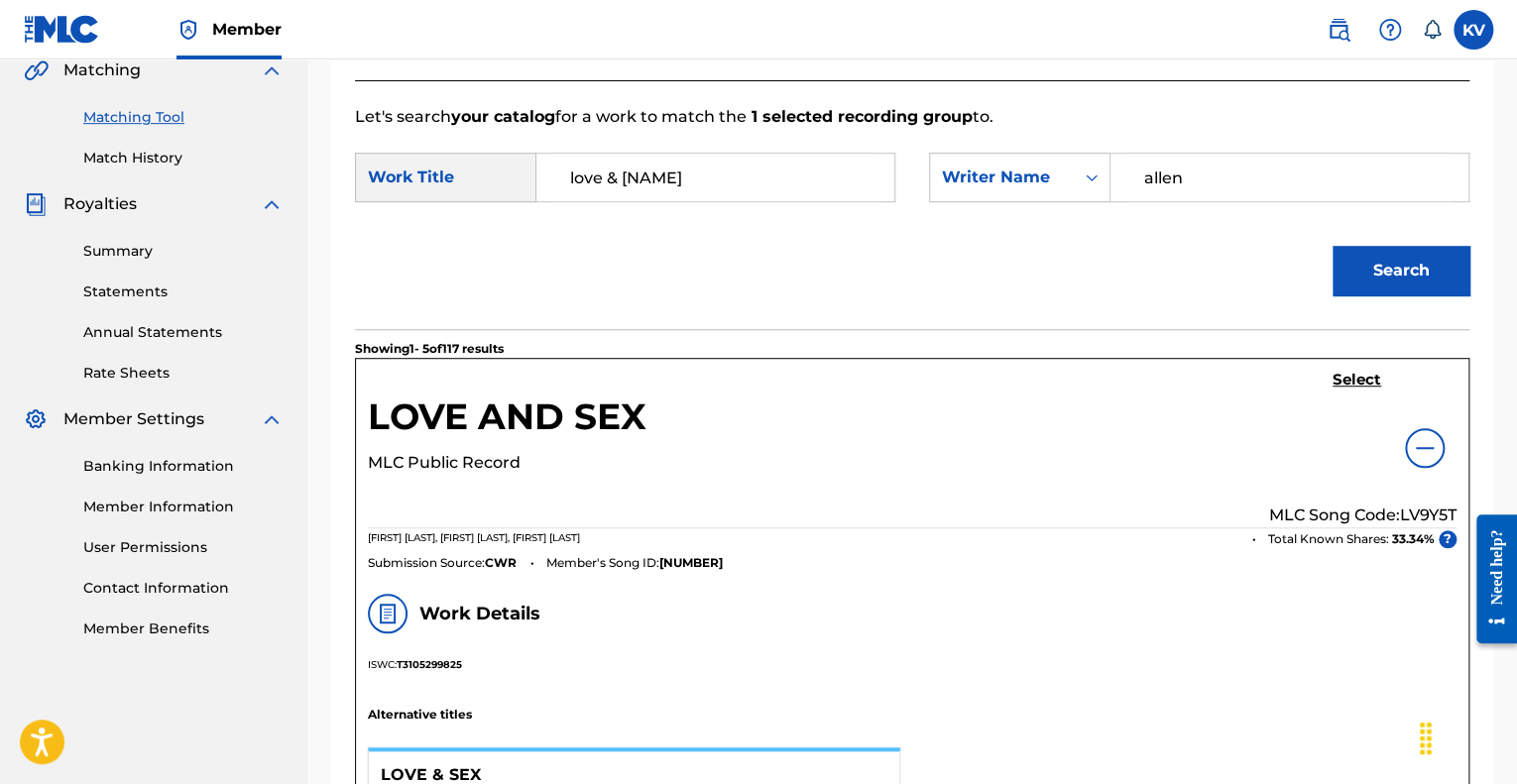 click at bounding box center (1425, 448) 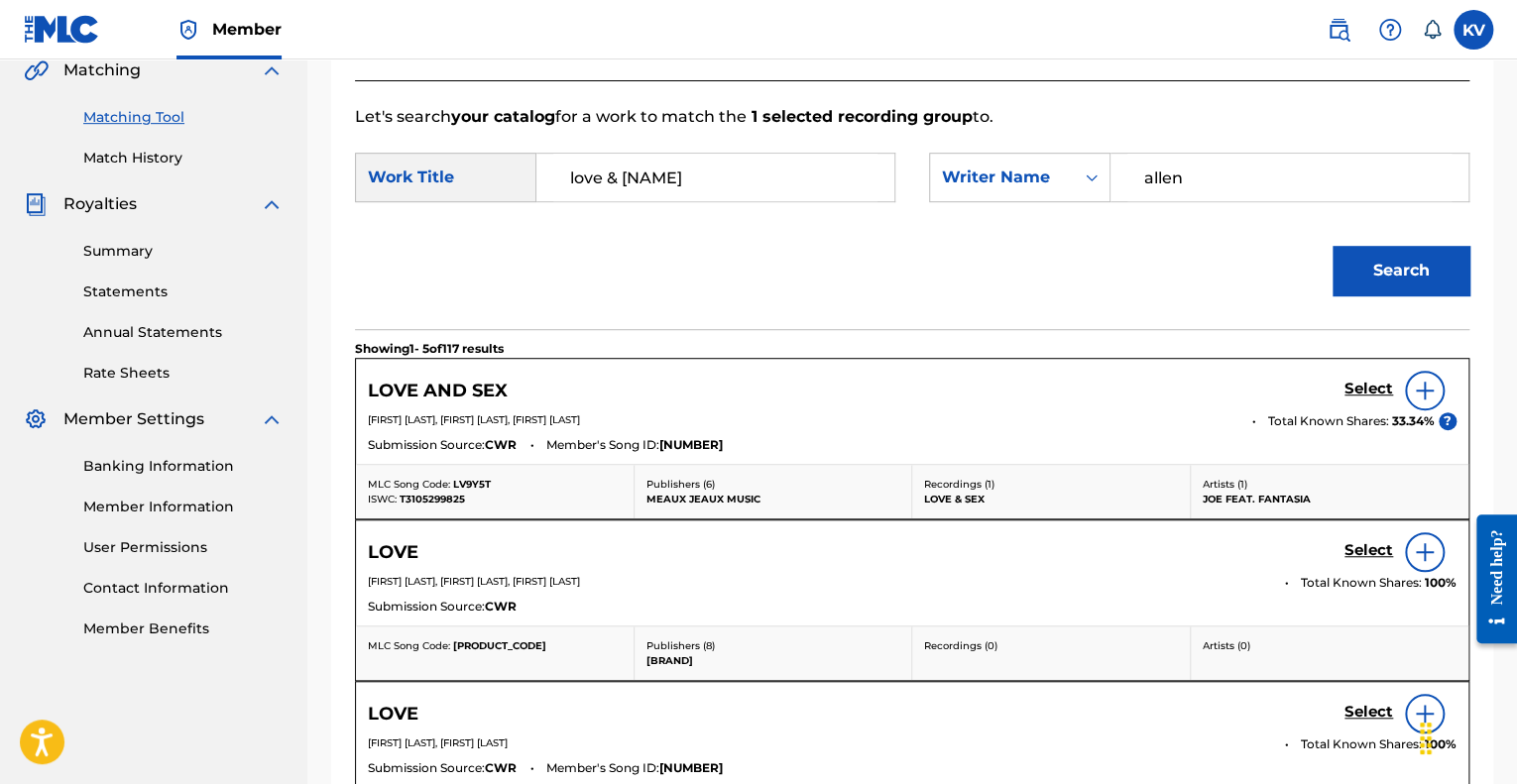 click on "Select" at bounding box center (1368, 389) 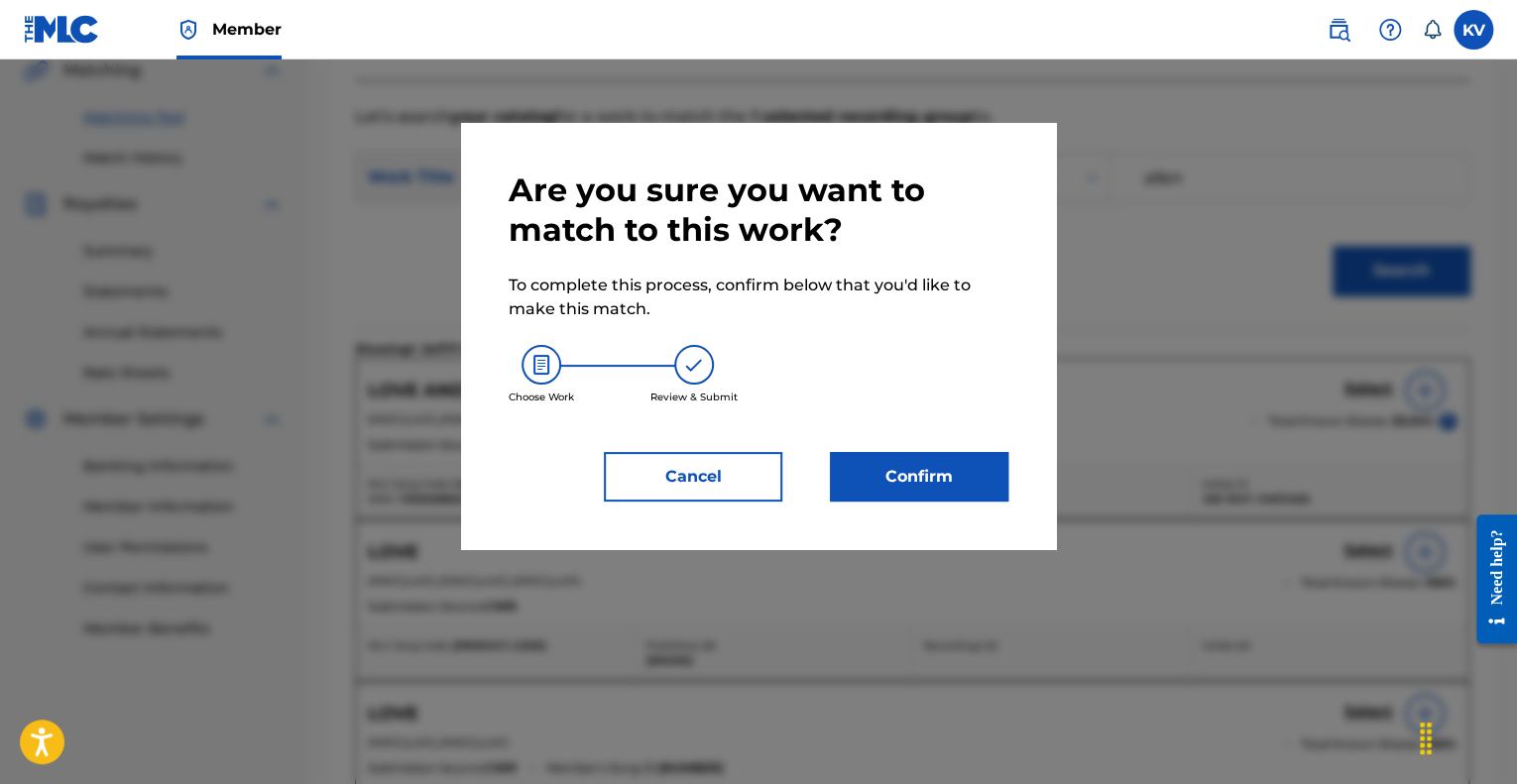 click on "Confirm" at bounding box center (919, 477) 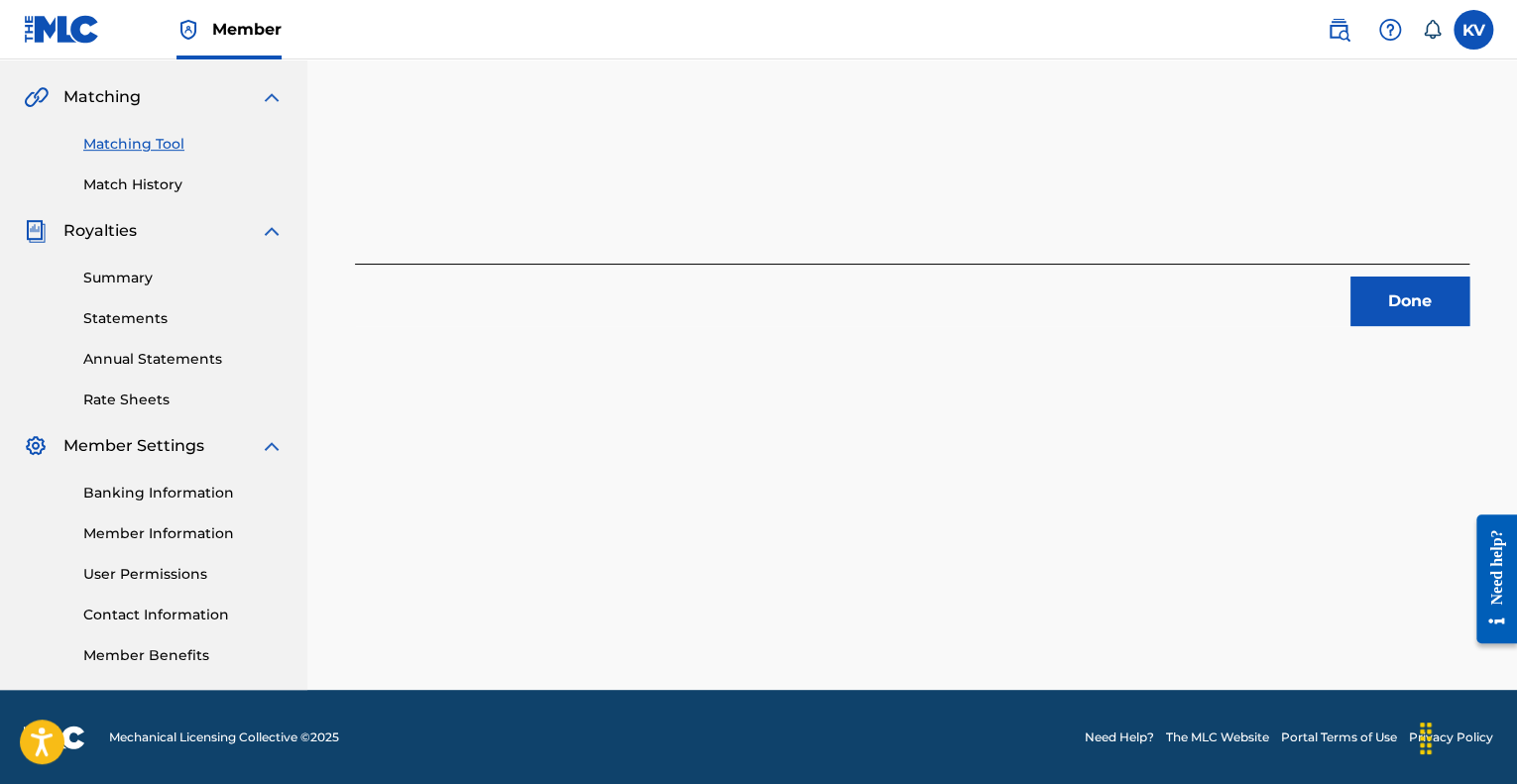 scroll, scrollTop: 0, scrollLeft: 0, axis: both 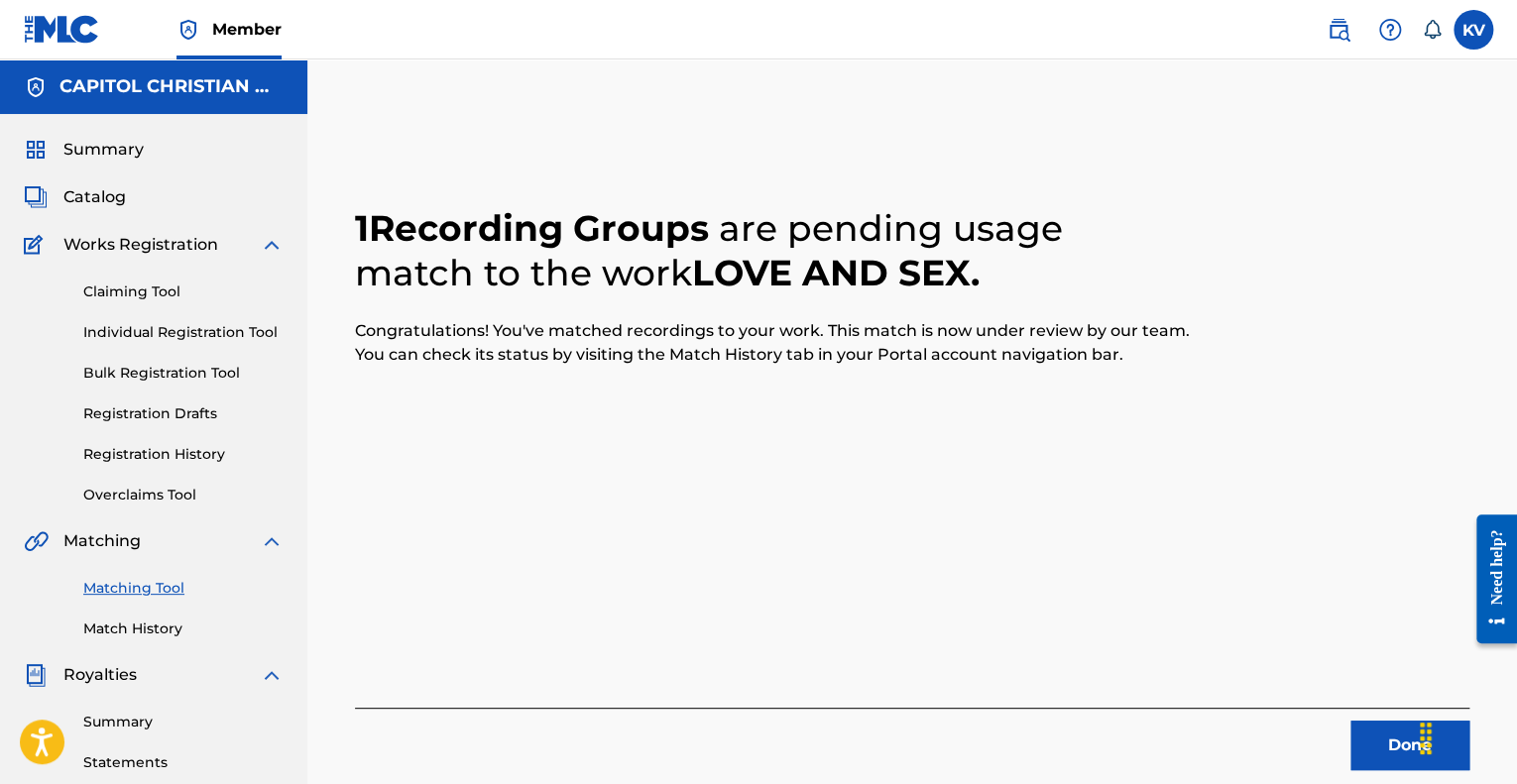 click on "Done" at bounding box center (1410, 745) 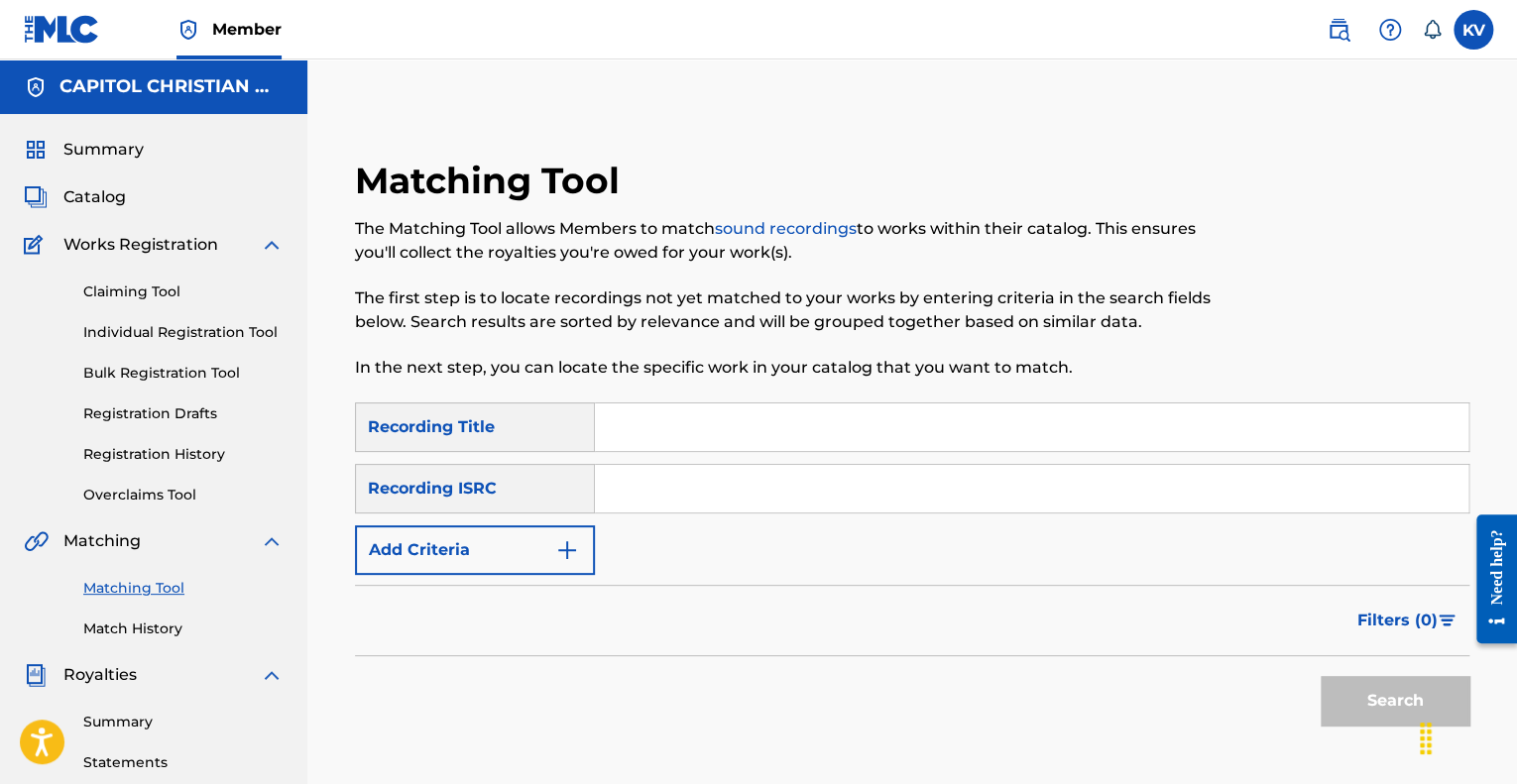 click on "Match History" at bounding box center [183, 628] 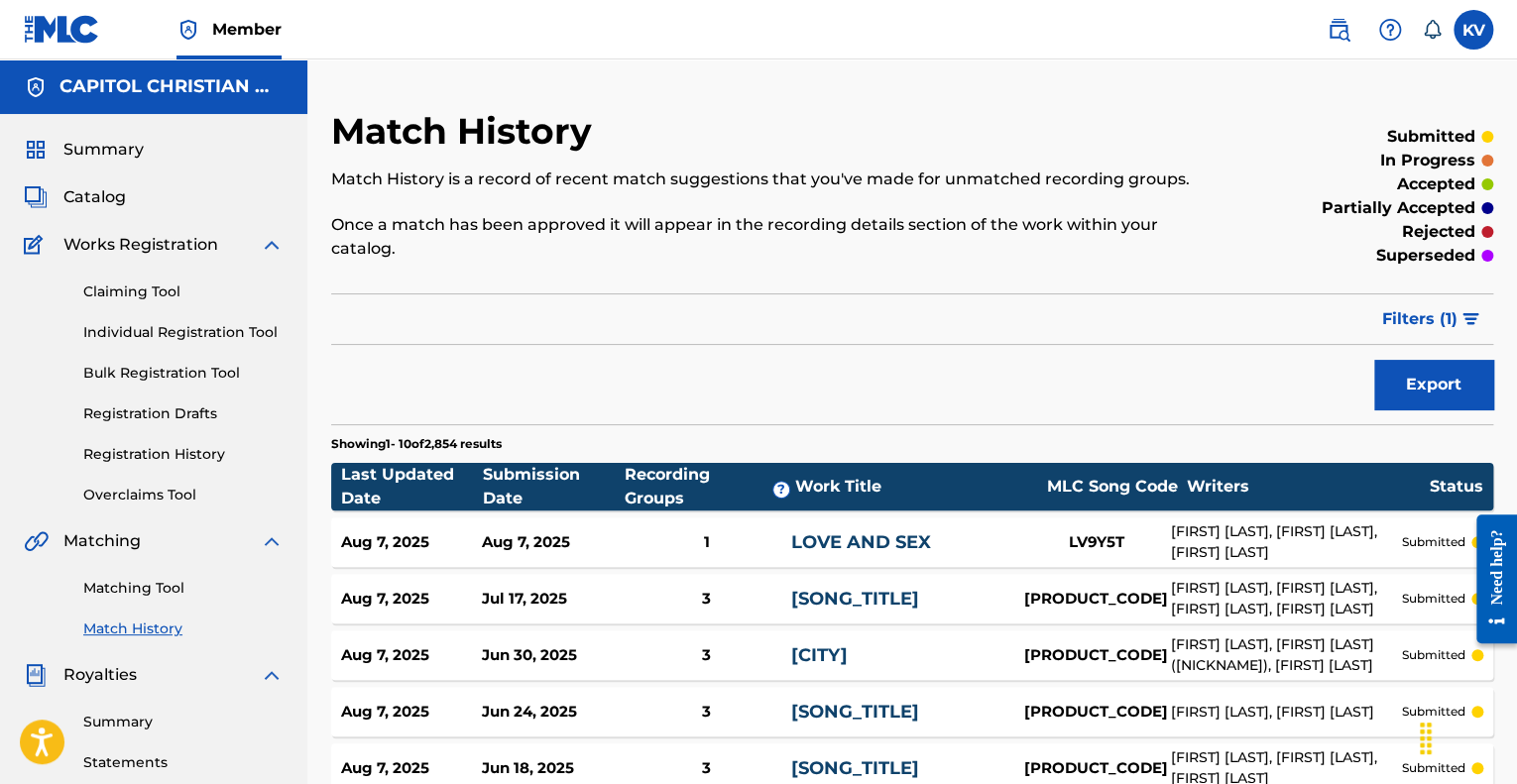 click on "LOVE AND SEX" at bounding box center (861, 542) 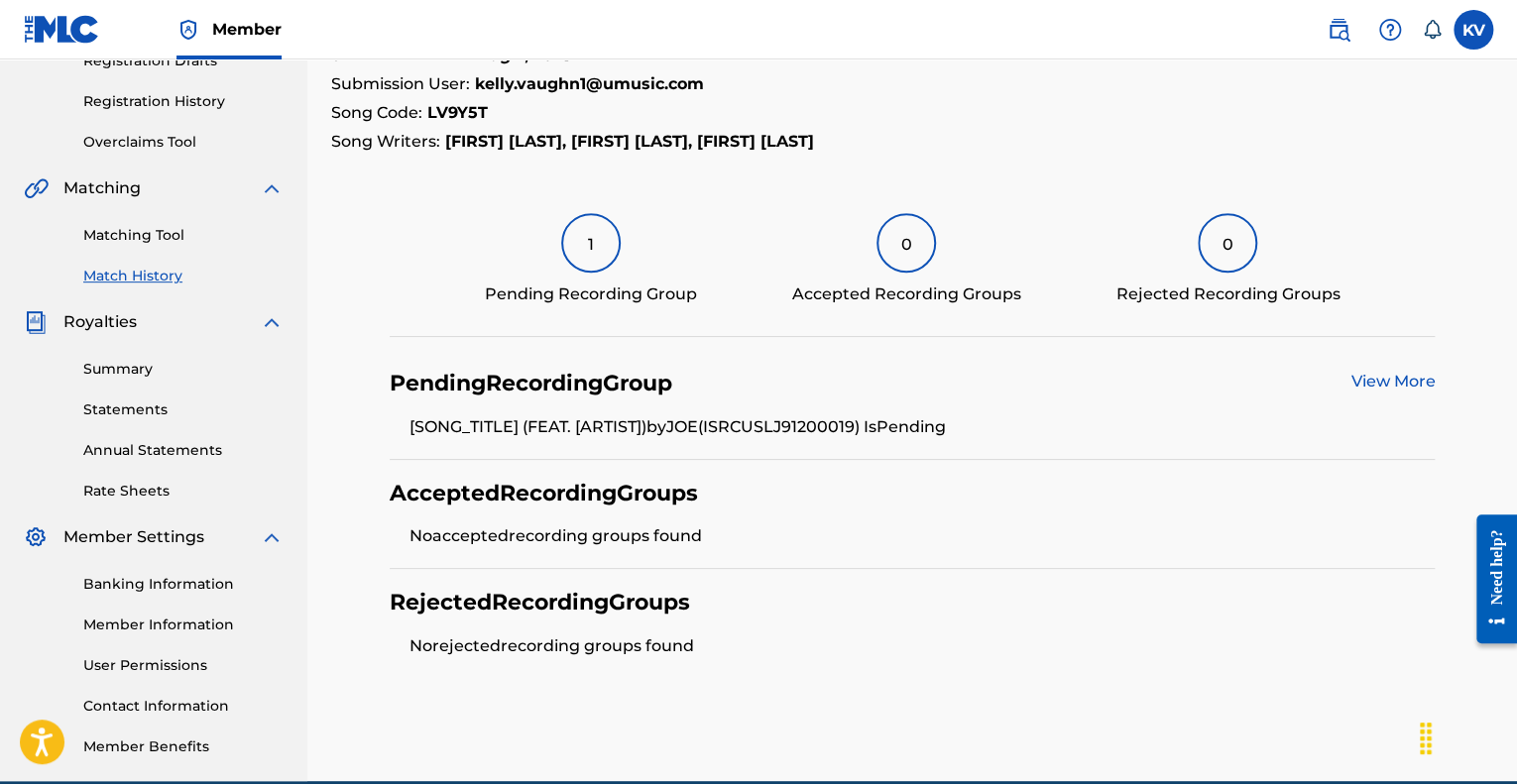 scroll, scrollTop: 444, scrollLeft: 0, axis: vertical 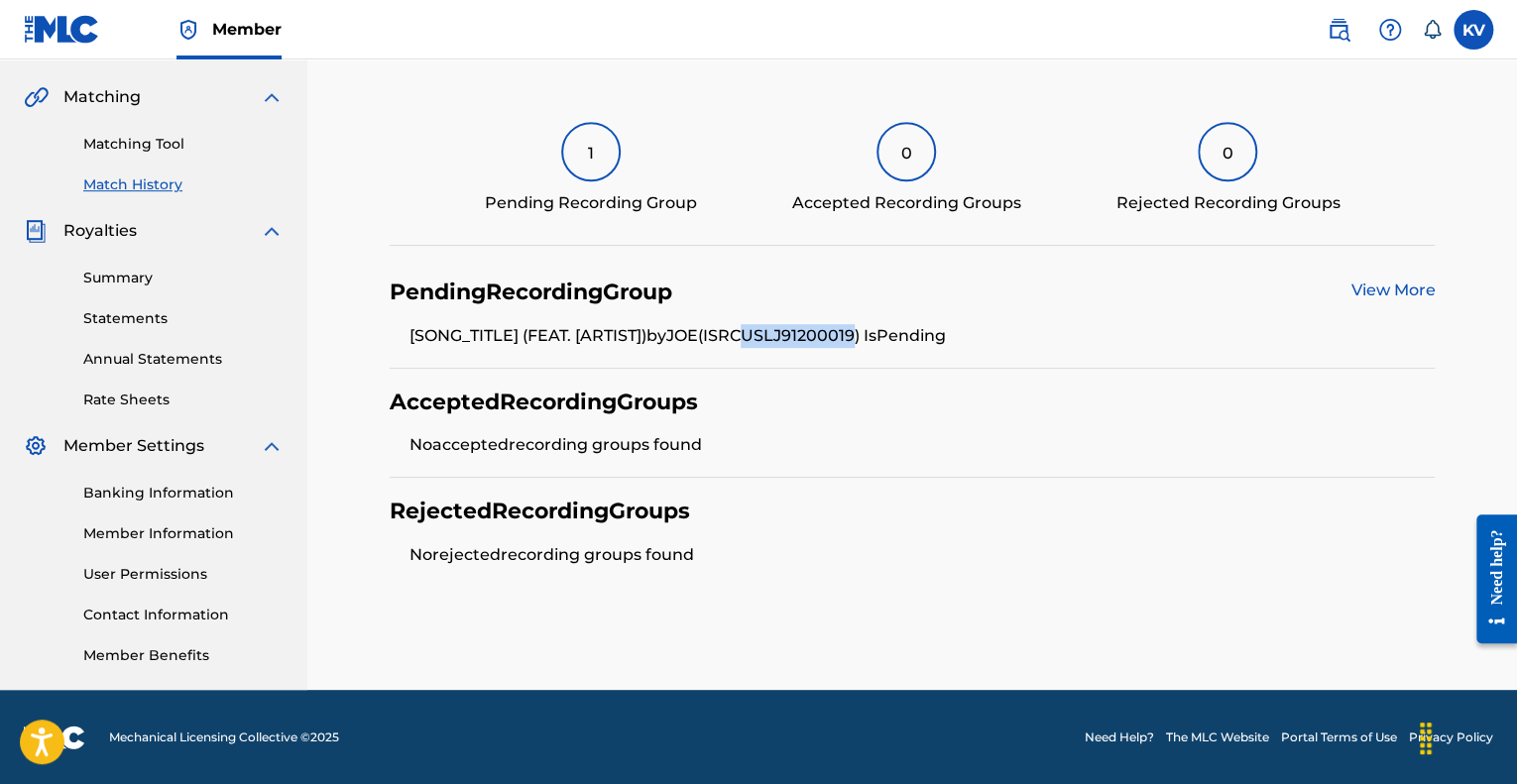 drag, startPoint x: 763, startPoint y: 333, endPoint x: 876, endPoint y: 338, distance: 113.1106 